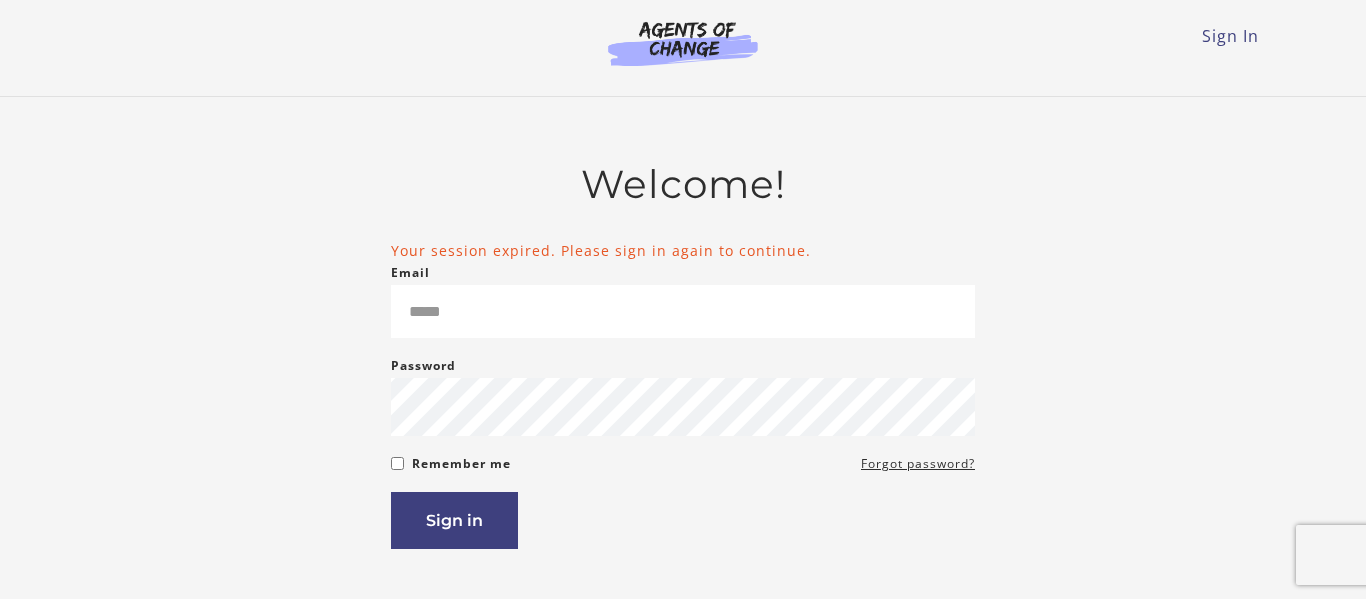 click on "Email" at bounding box center (683, 311) 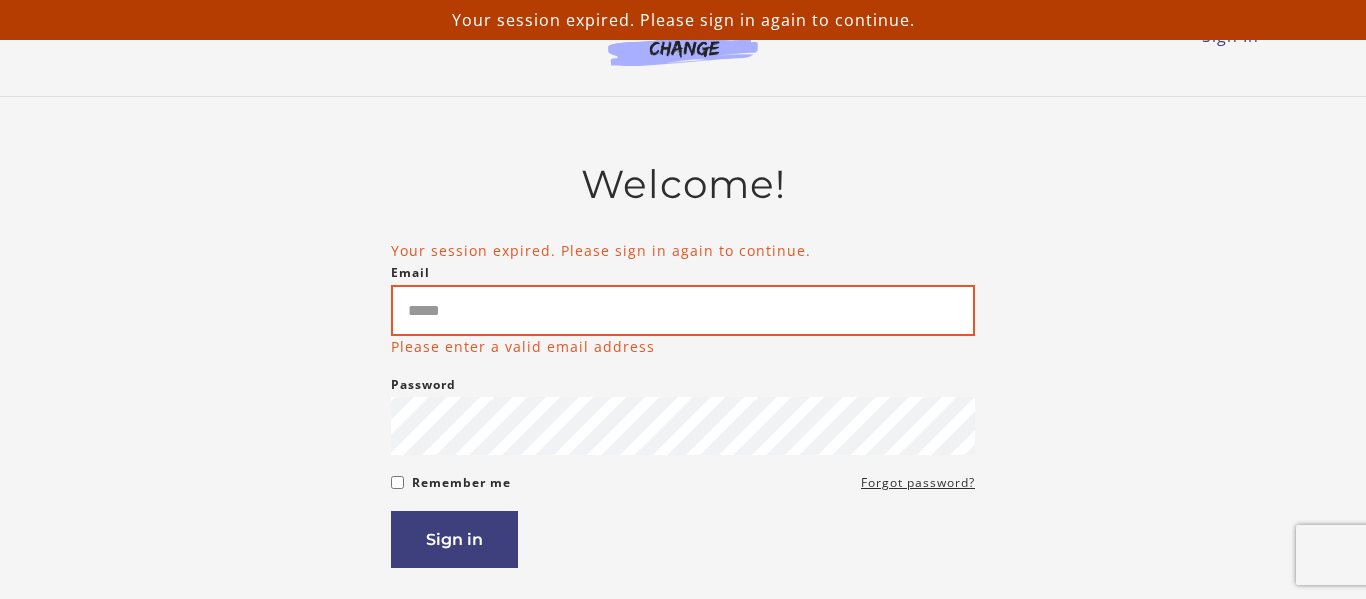 click on "Email" at bounding box center (683, 310) 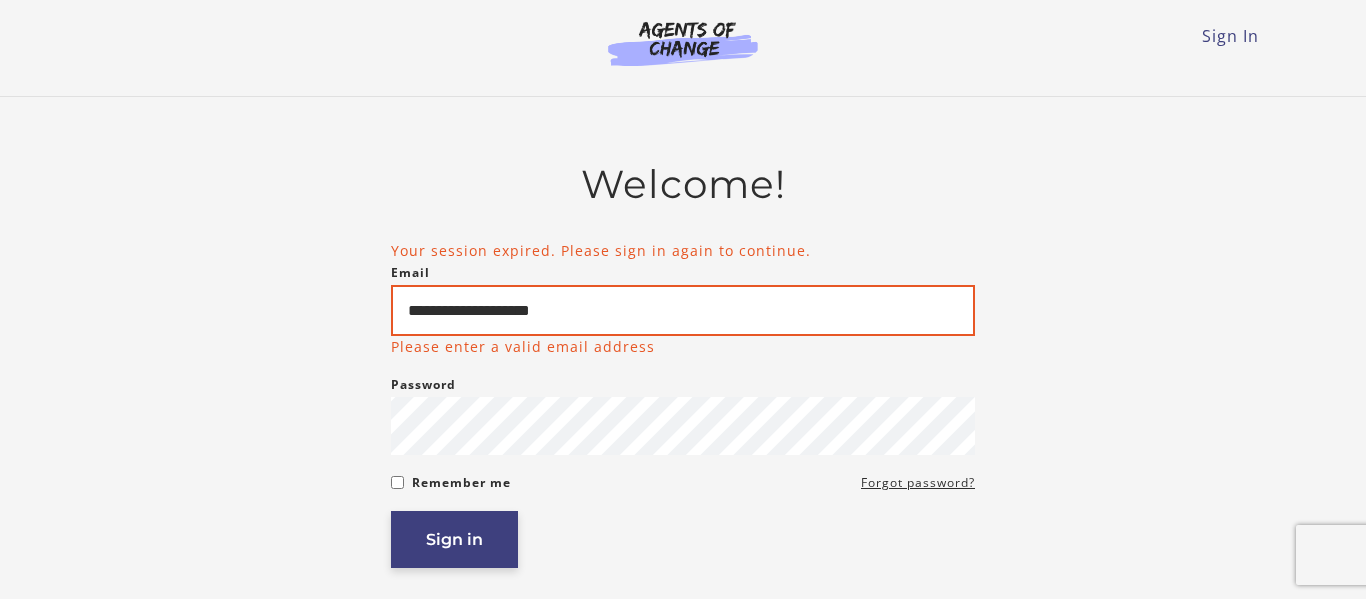 type on "**********" 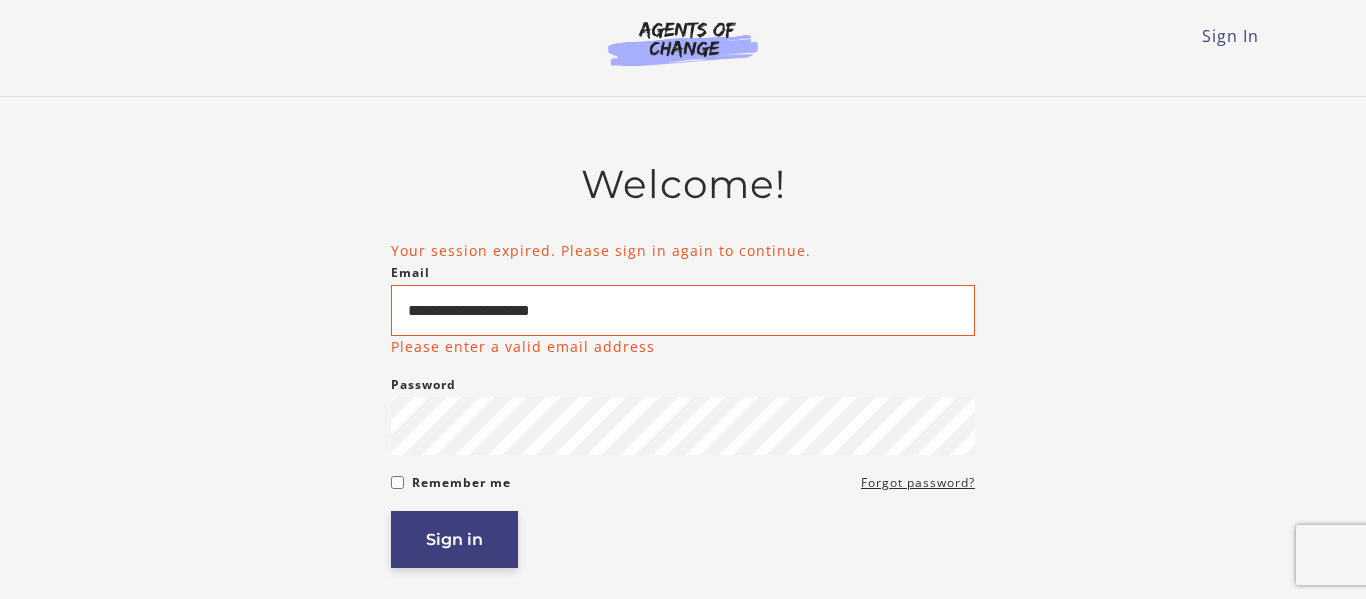 click on "**********" at bounding box center [683, 451] 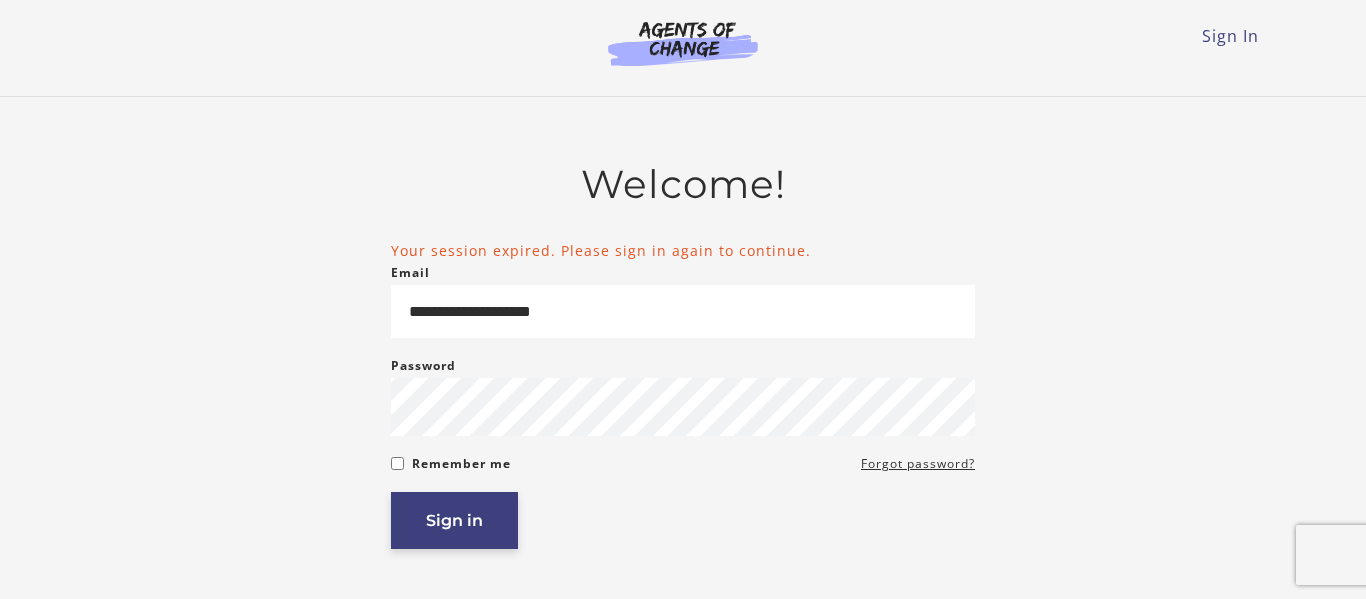click on "Sign in" at bounding box center (454, 520) 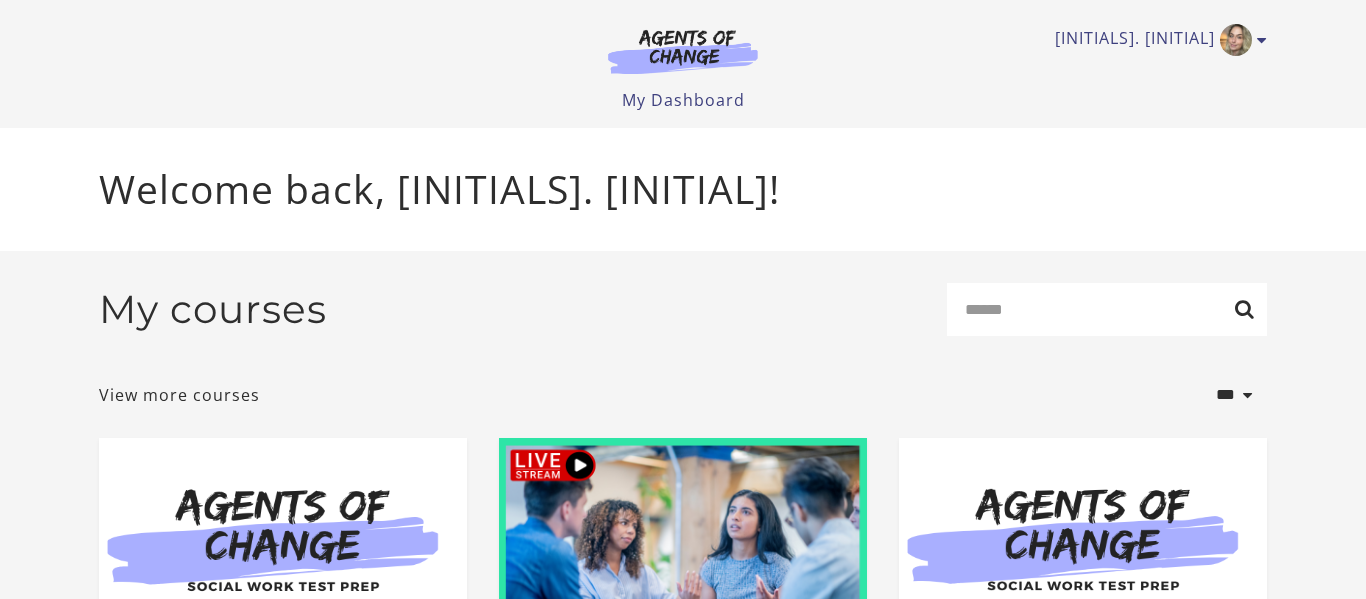 scroll, scrollTop: 0, scrollLeft: 0, axis: both 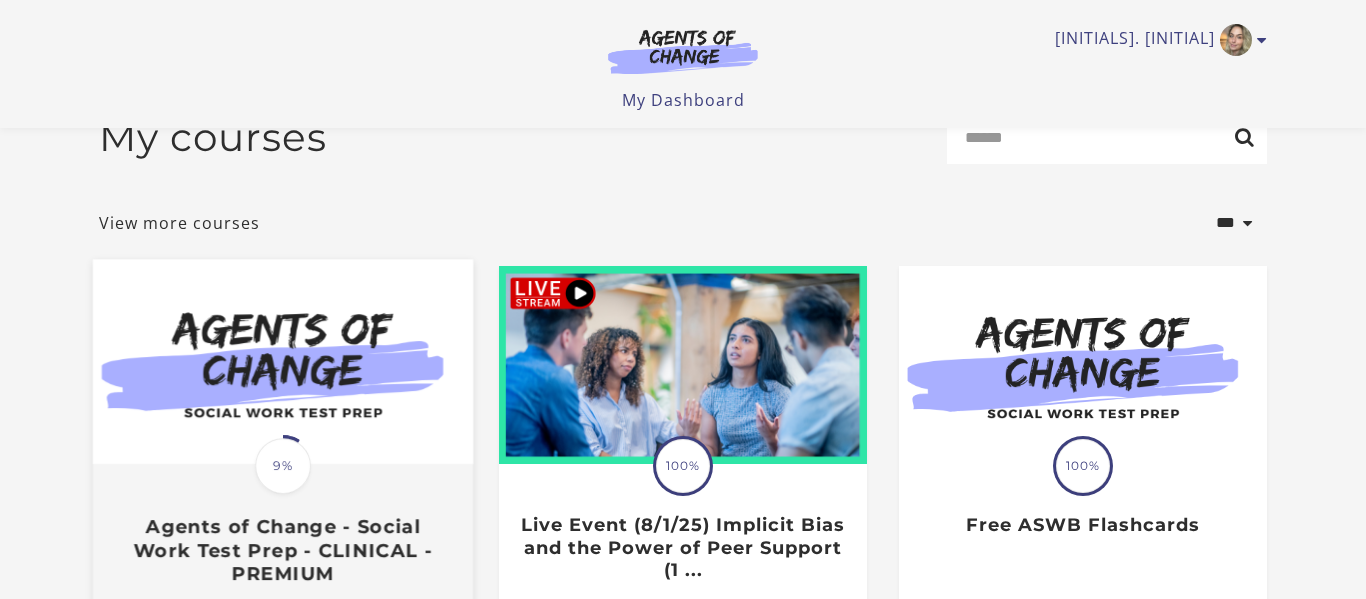 click at bounding box center (283, 361) 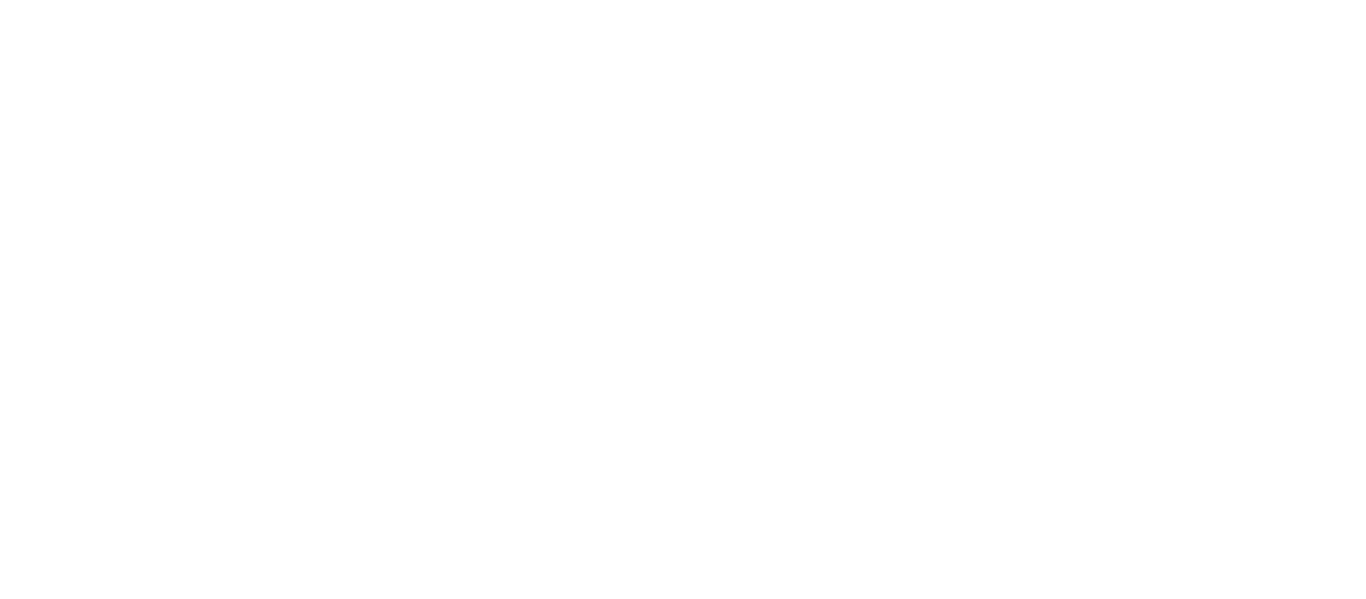 scroll, scrollTop: 0, scrollLeft: 0, axis: both 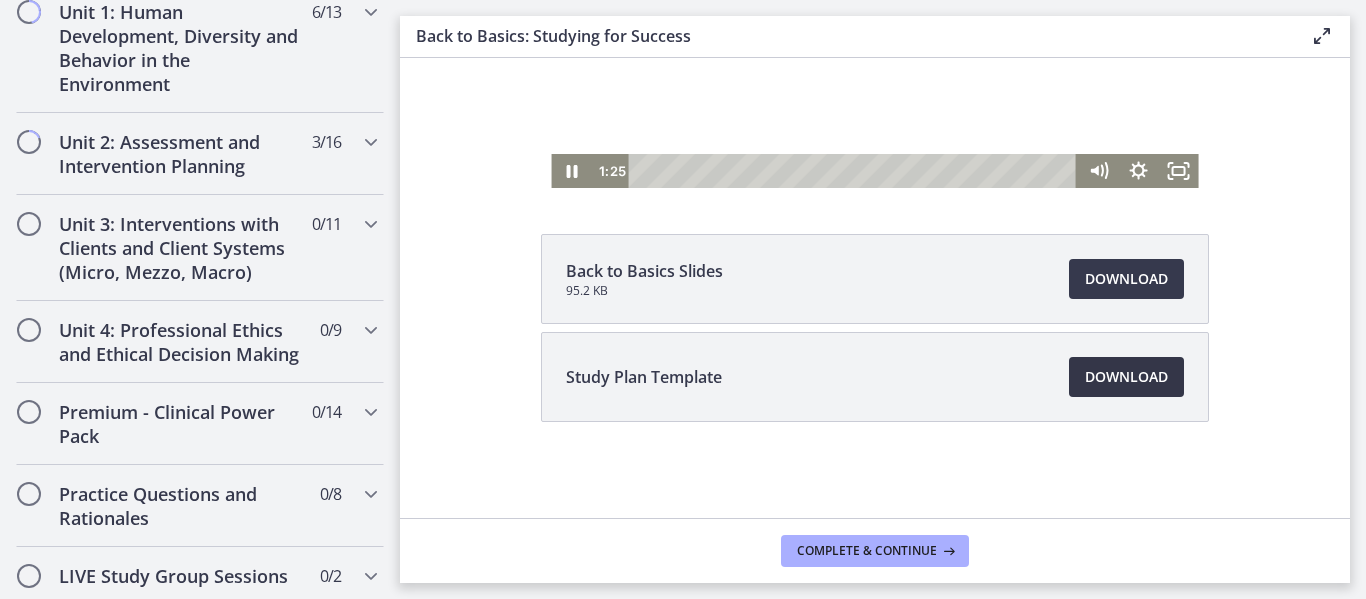 click on "Download
Opens in a new window" at bounding box center (1126, 377) 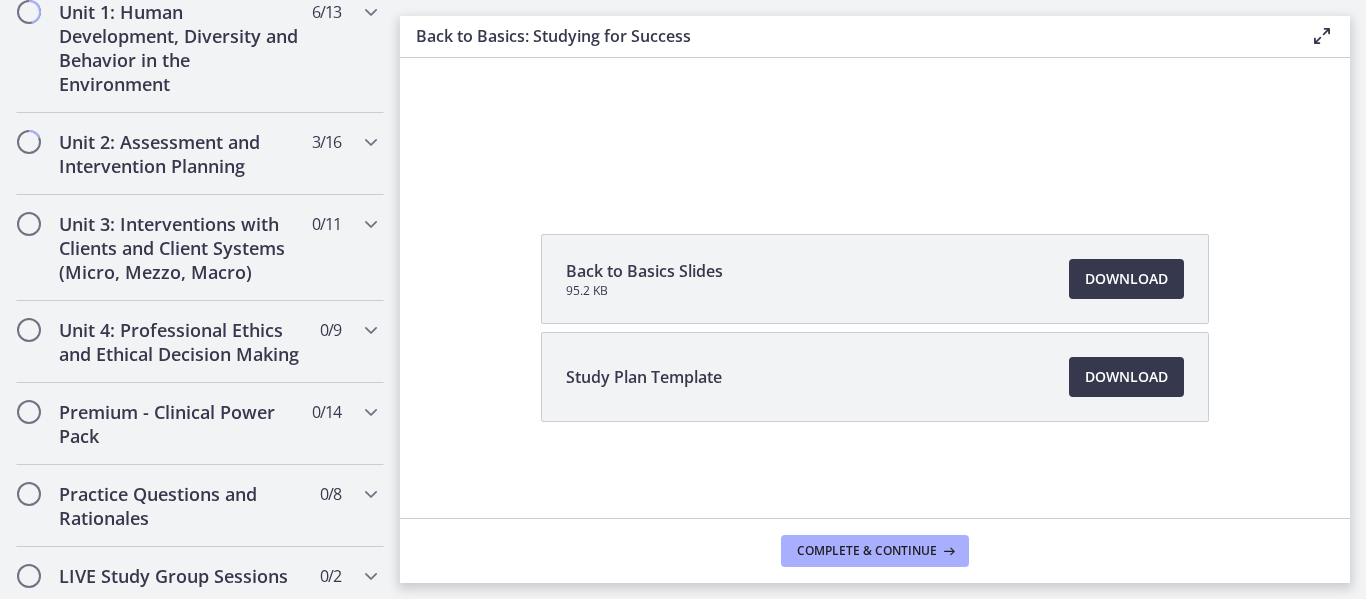 click on "Back to Basics Slides
95.2 KB
Download
Opens in a new window" at bounding box center (875, 279) 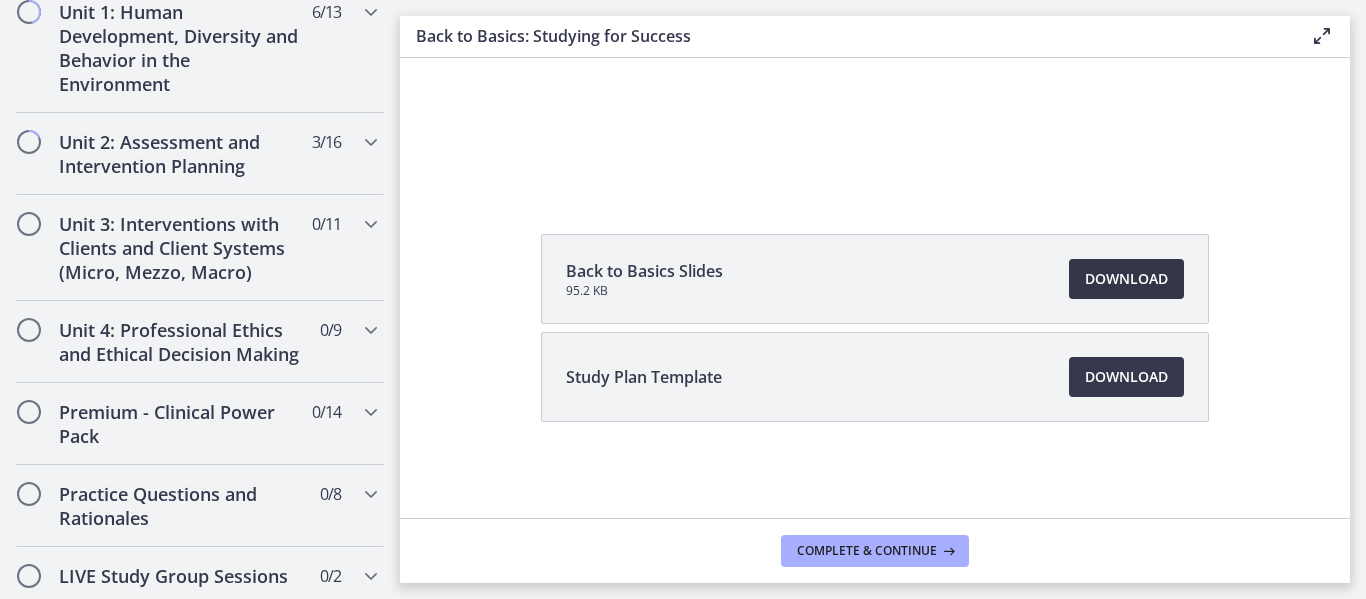 click on "Download
Opens in a new window" at bounding box center (1126, 279) 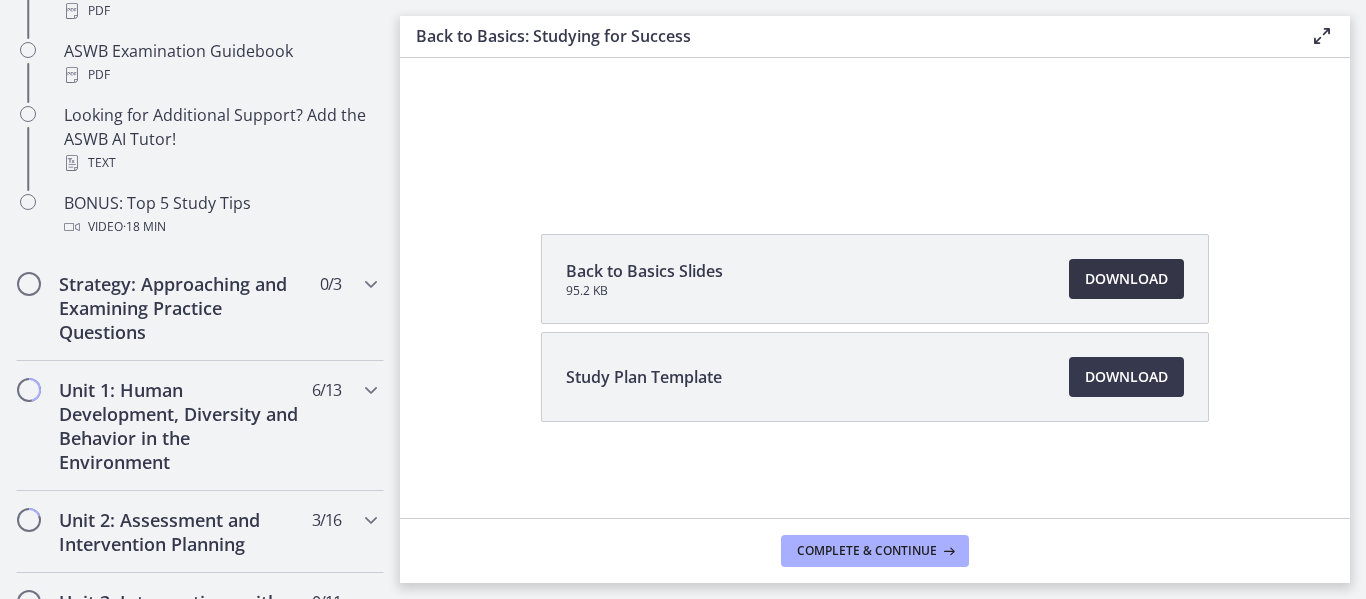 scroll, scrollTop: 1058, scrollLeft: 0, axis: vertical 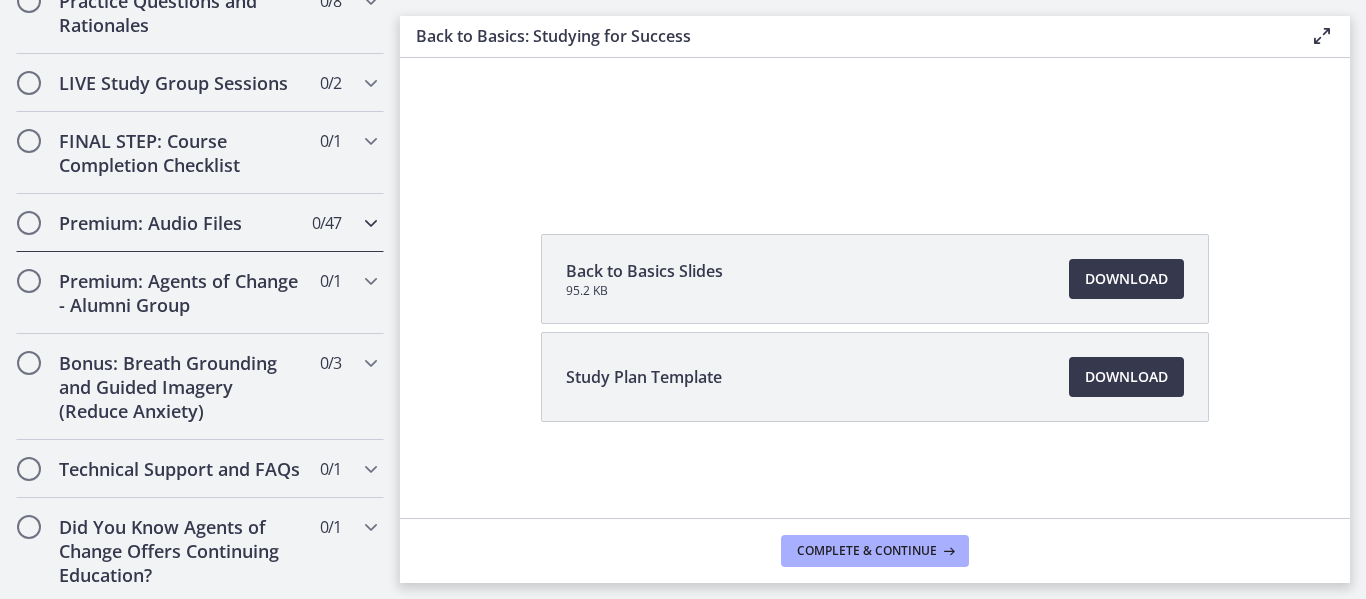 click at bounding box center (371, 223) 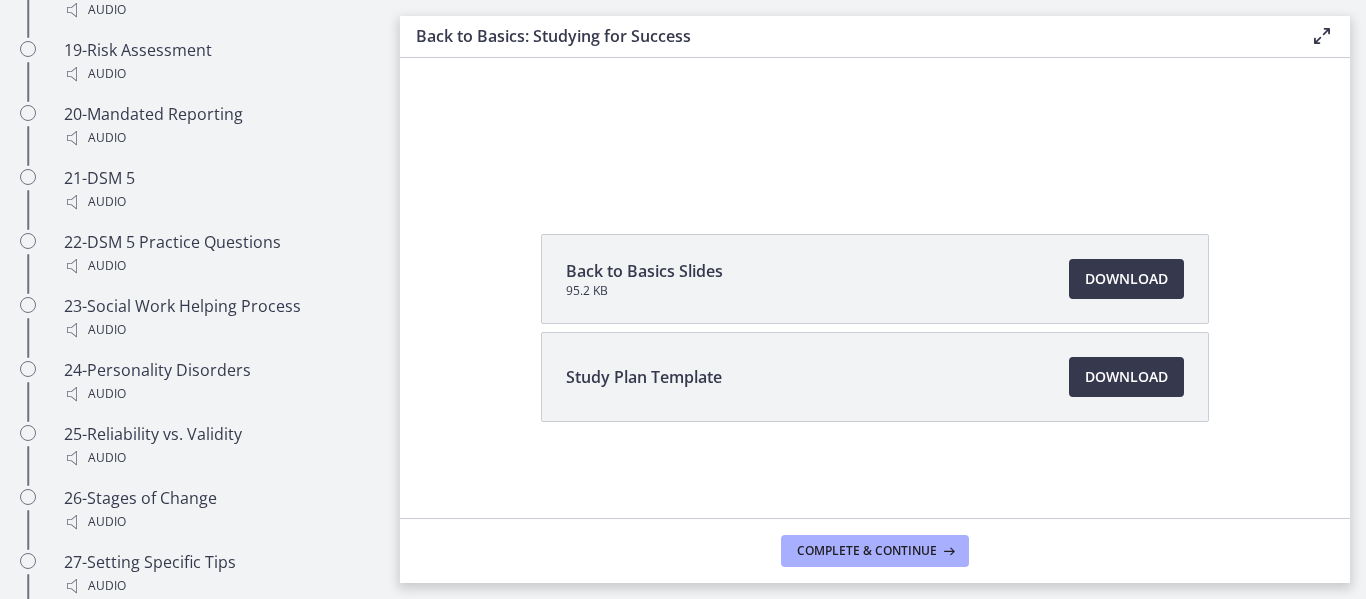 scroll, scrollTop: 2523, scrollLeft: 0, axis: vertical 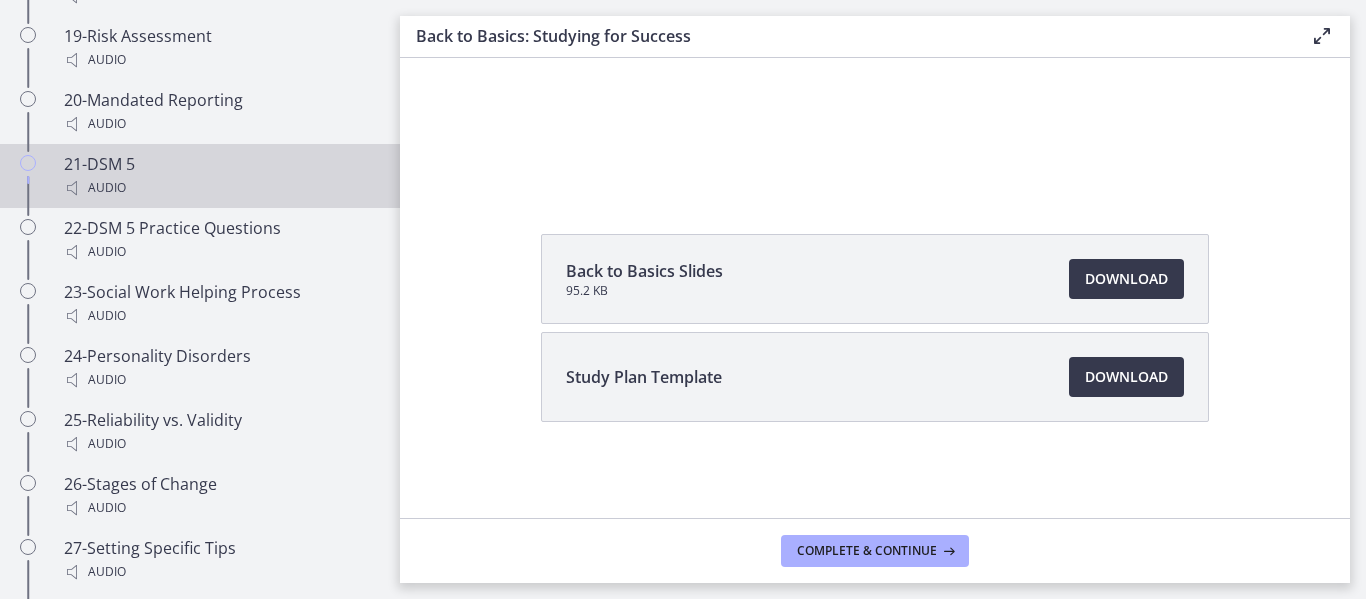 click on "[NUMBER]-DSM 5
Audio" at bounding box center [220, 176] 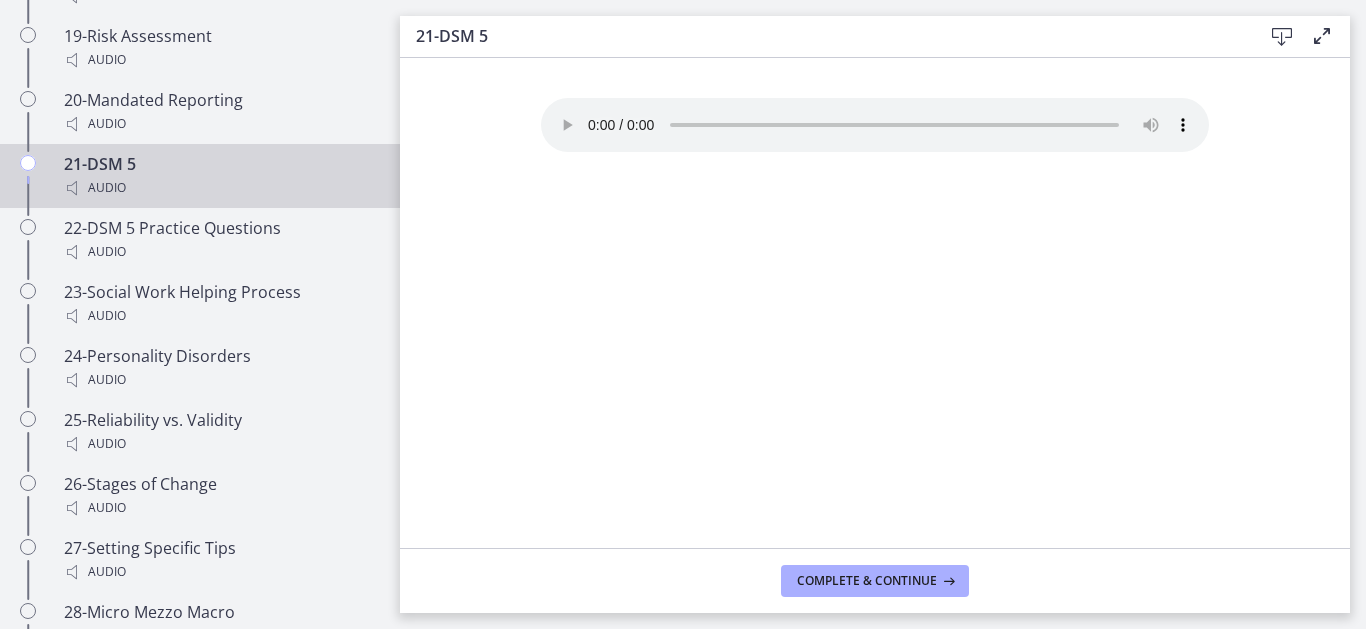 click on "Your browser doesn't support the audio element. Download it
here" 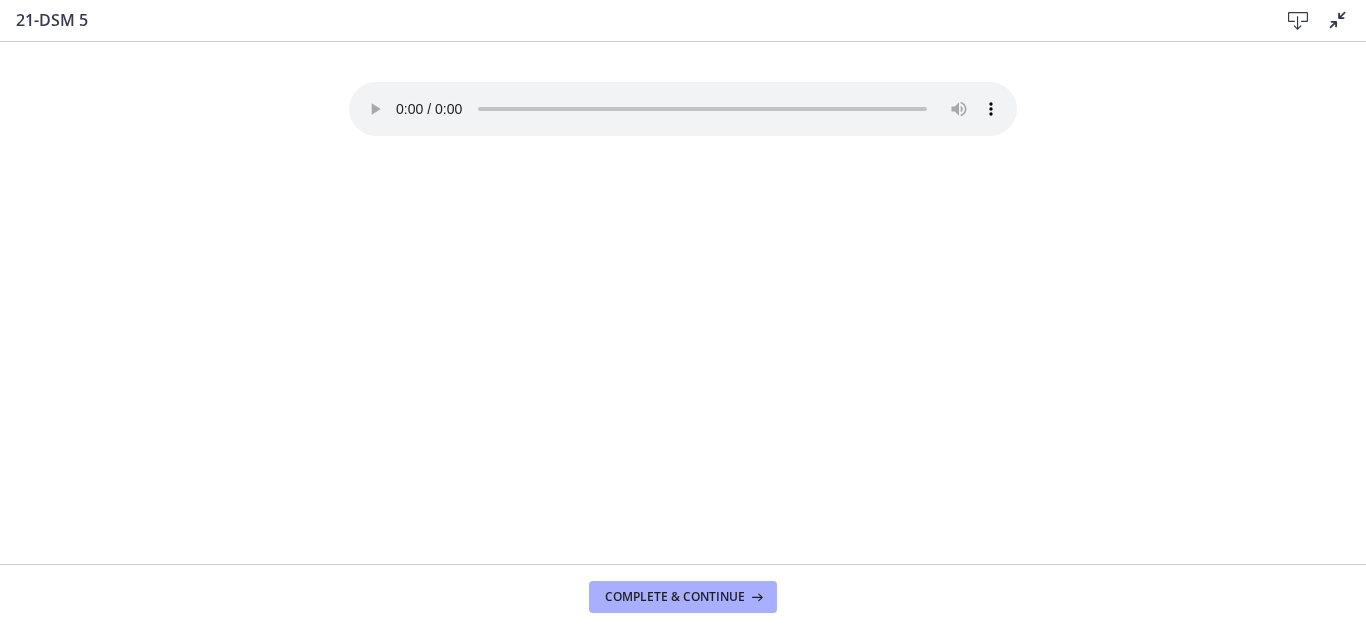 click at bounding box center [1338, 20] 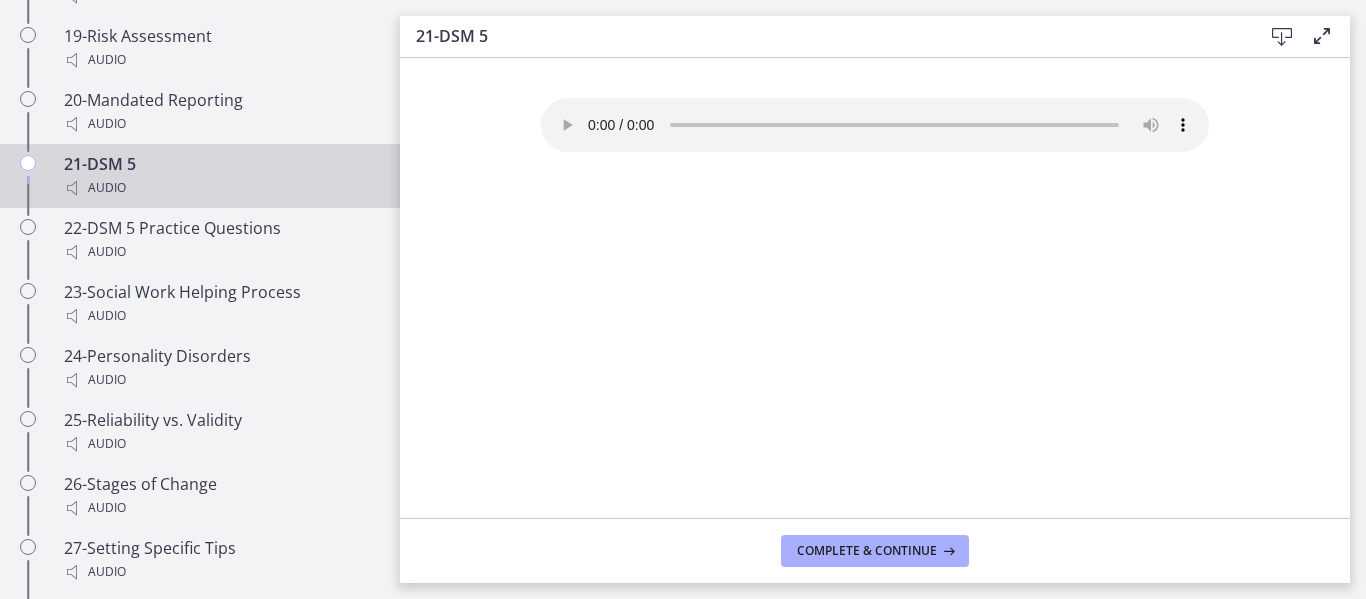 click on "[NUMBER]-DSM 5
Download
Enable fullscreen
Your browser doesn't support the audio element. Download it
here
Complete & continue" at bounding box center [883, 299] 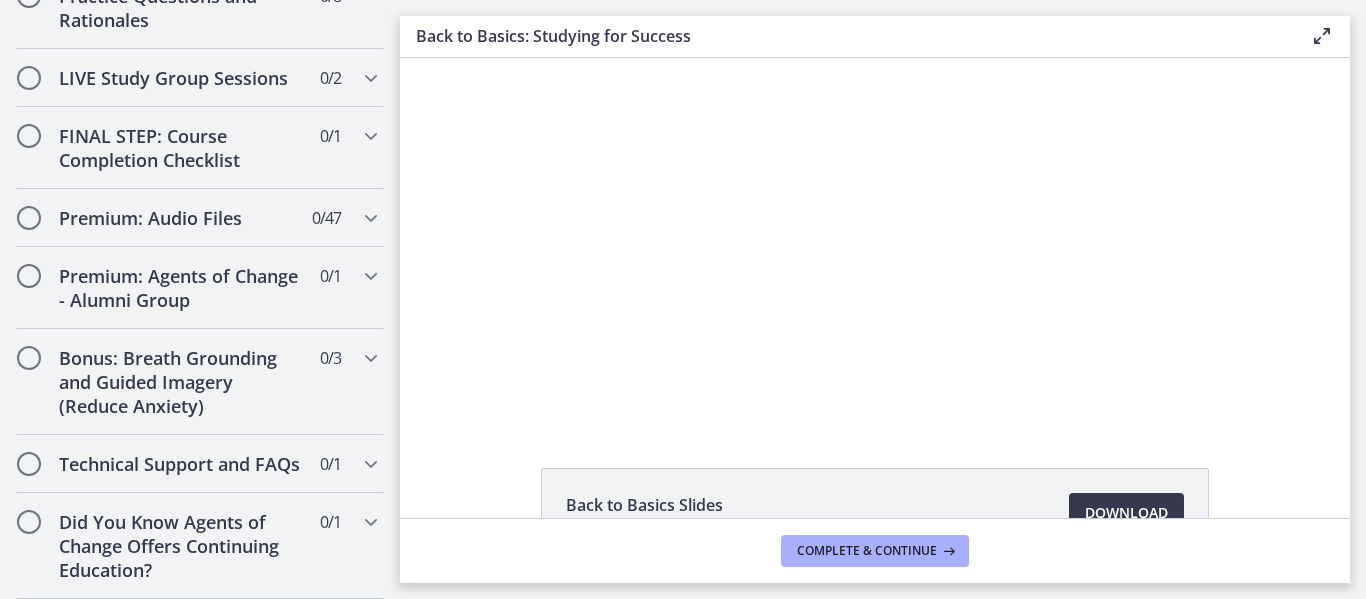 scroll, scrollTop: 1876, scrollLeft: 0, axis: vertical 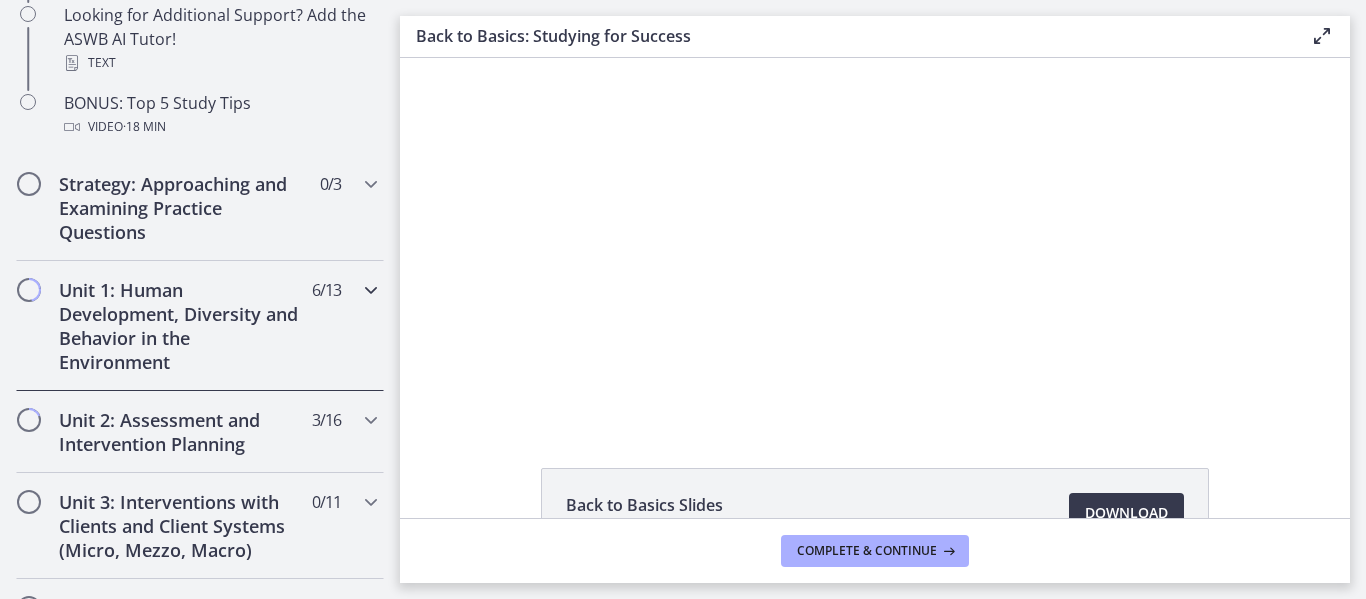 click on "Unit 1: Human Development, Diversity and Behavior in the Environment
6  /  13
Completed" at bounding box center (200, 326) 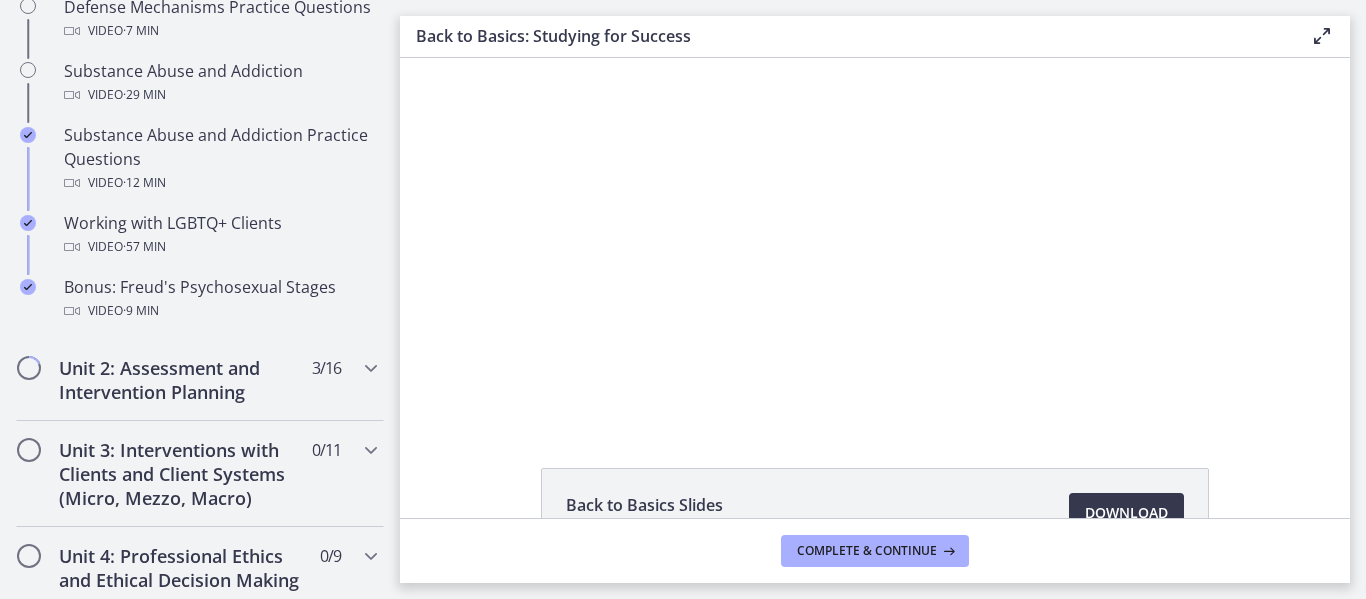 scroll, scrollTop: 1313, scrollLeft: 0, axis: vertical 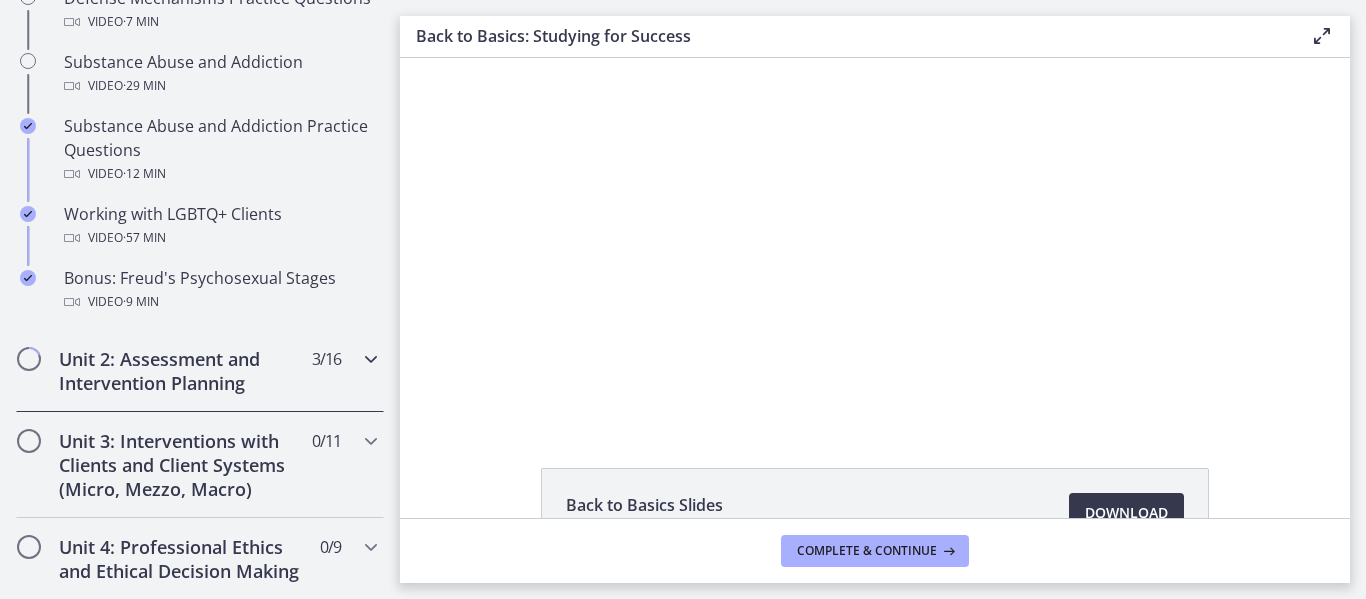 click at bounding box center (29, 359) 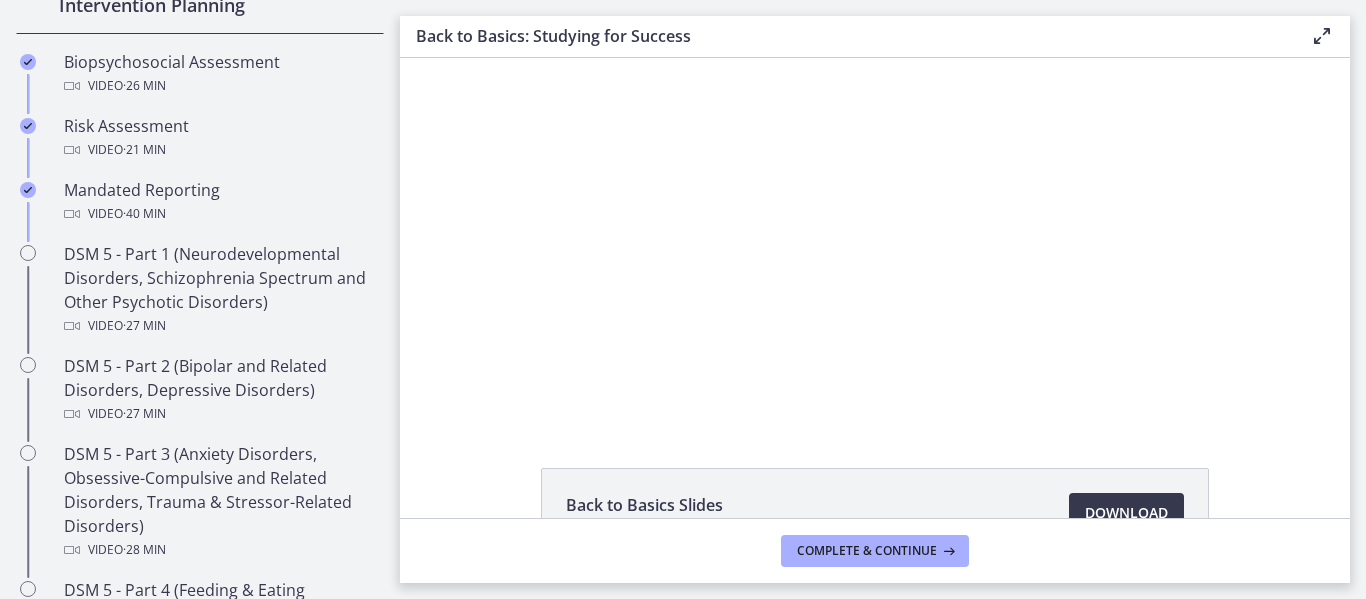 scroll, scrollTop: 741, scrollLeft: 0, axis: vertical 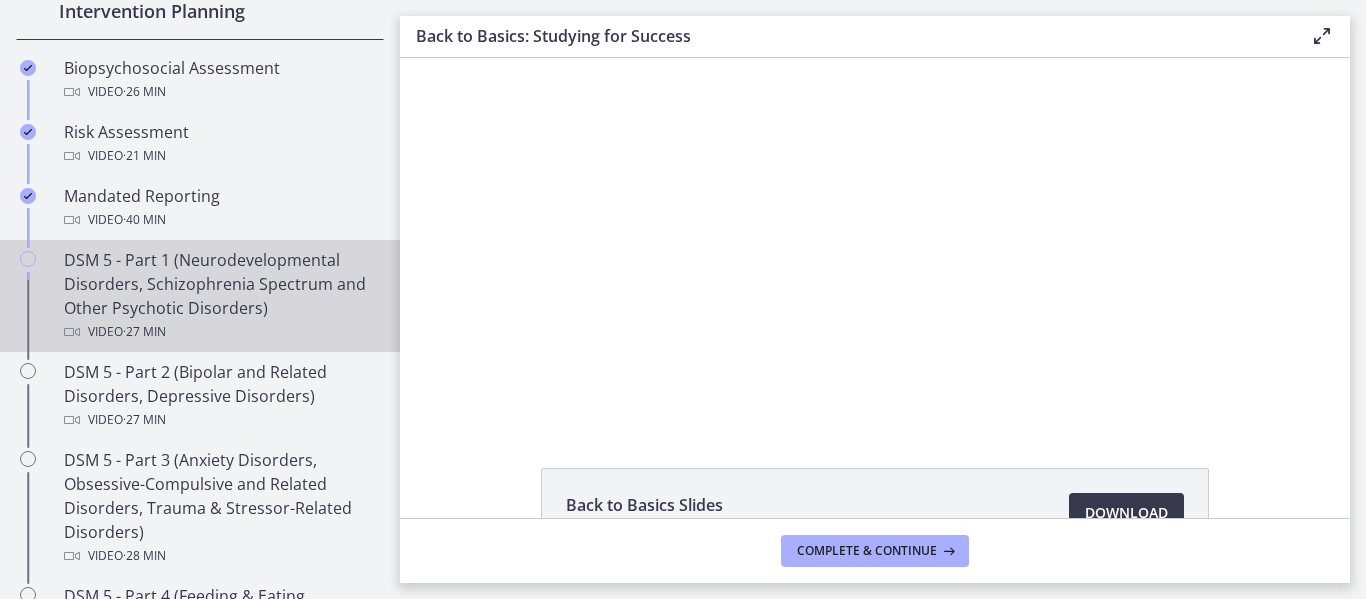 click on "DSM 5 - Part 1 (Neurodevelopmental Disorders, Schizophrenia Spectrum and Other Psychotic Disorders)
Video
·  27 min" at bounding box center [220, 296] 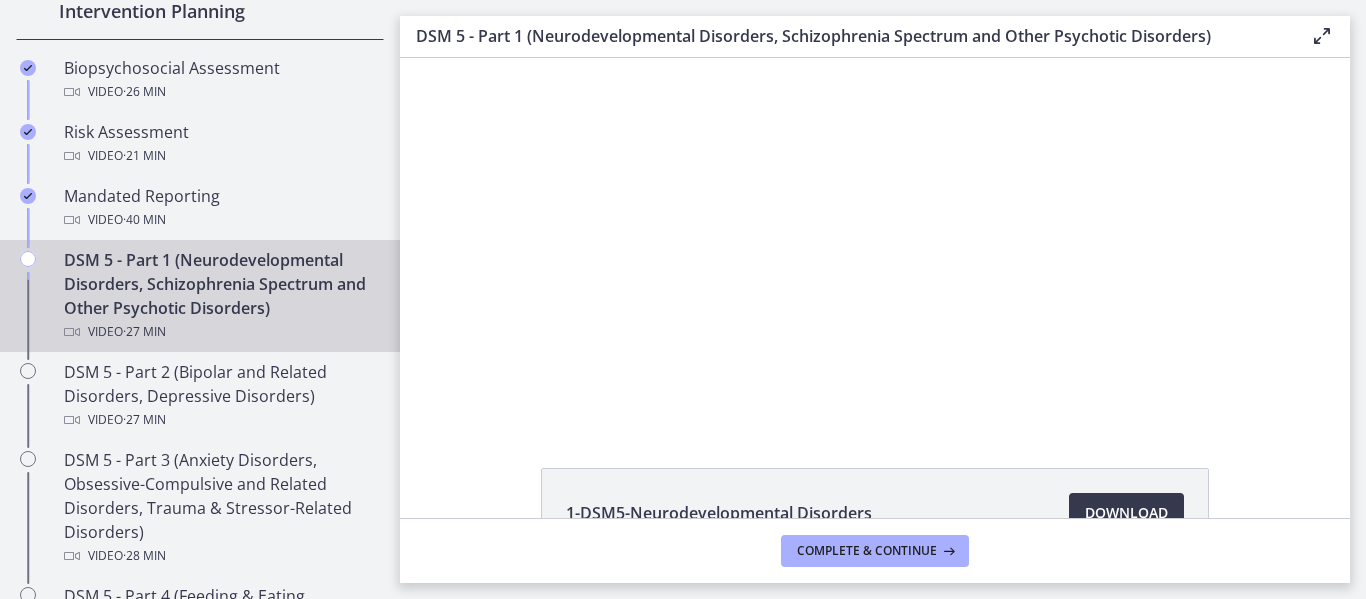 scroll, scrollTop: 0, scrollLeft: 0, axis: both 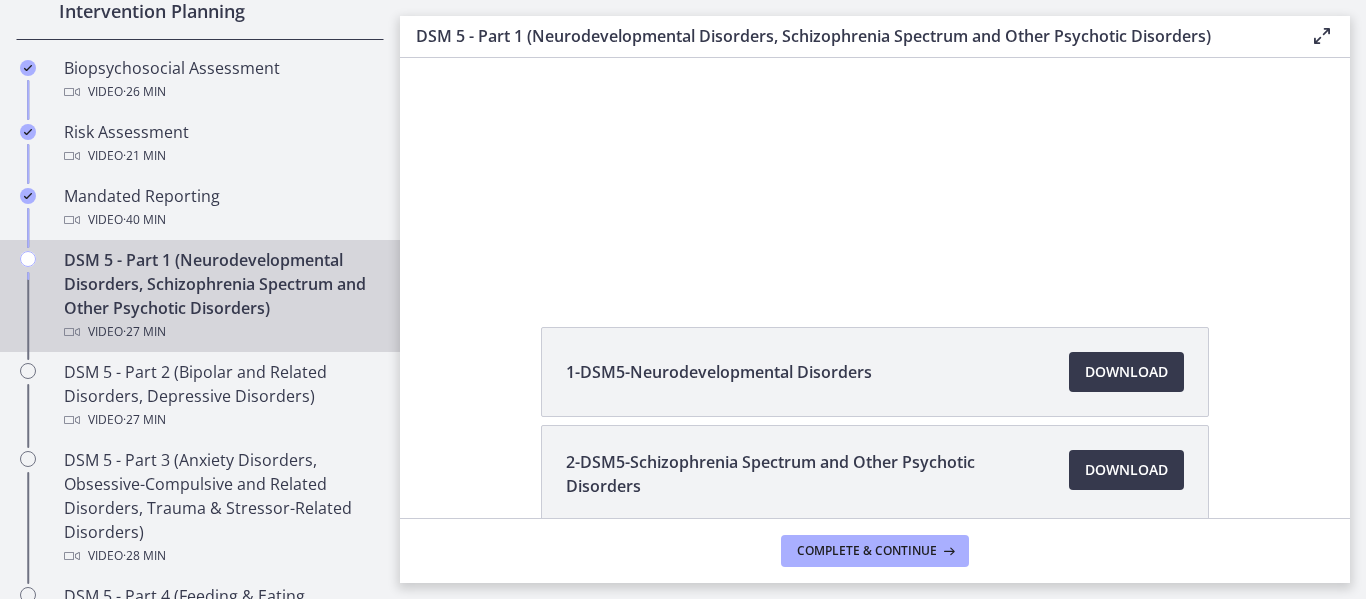 click on "1-DSM5-Neurodevelopmental Disorders
Download
Opens in a new window" at bounding box center (875, 372) 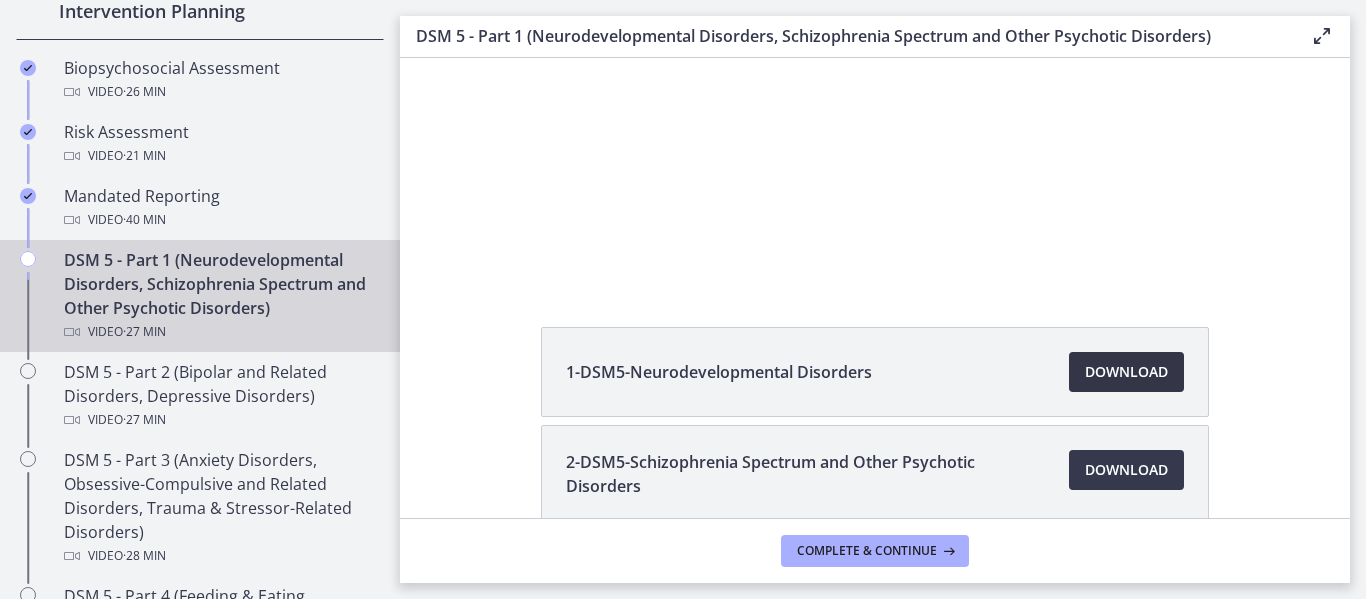 click on "Download
Opens in a new window" at bounding box center (1126, 372) 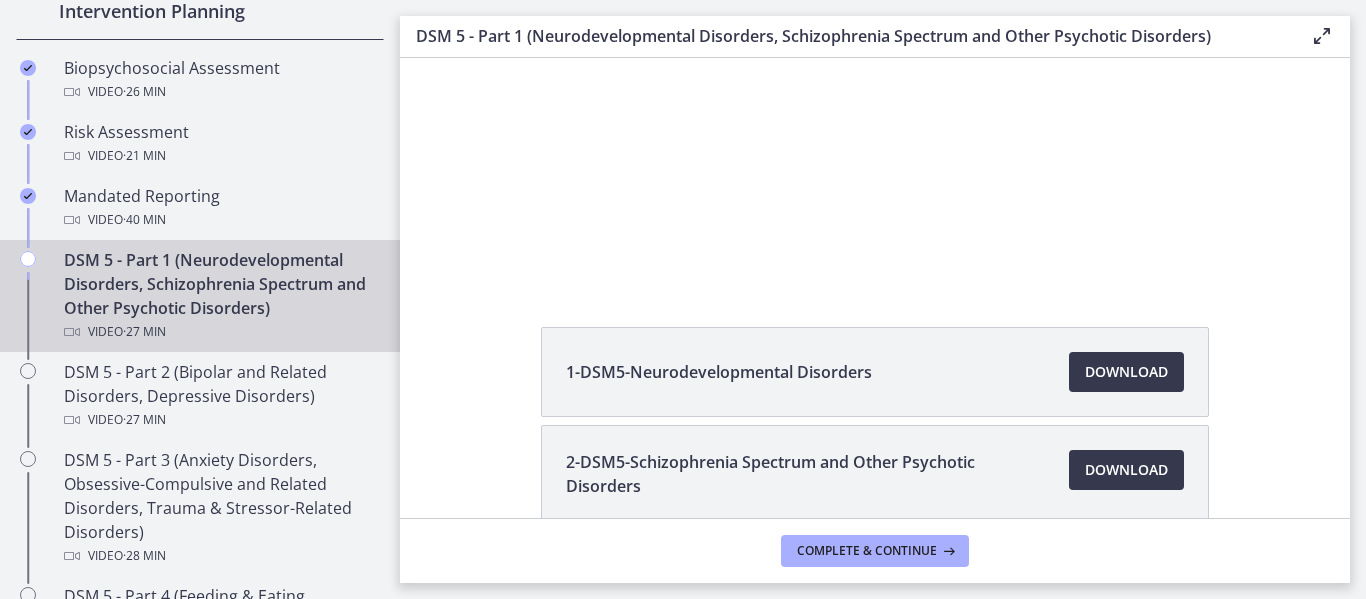 click on "2-DSM5-Schizophrenia Spectrum and Other Psychotic Disorders" at bounding box center (805, 474) 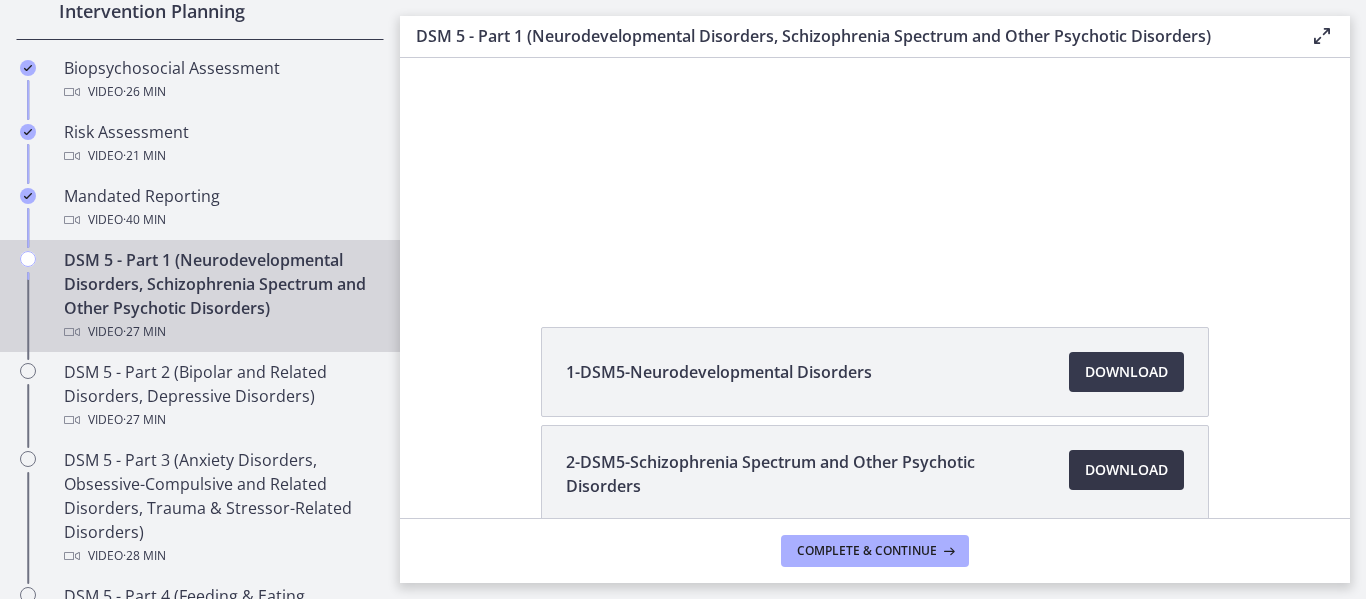 click on "Download
Opens in a new window" at bounding box center [1126, 470] 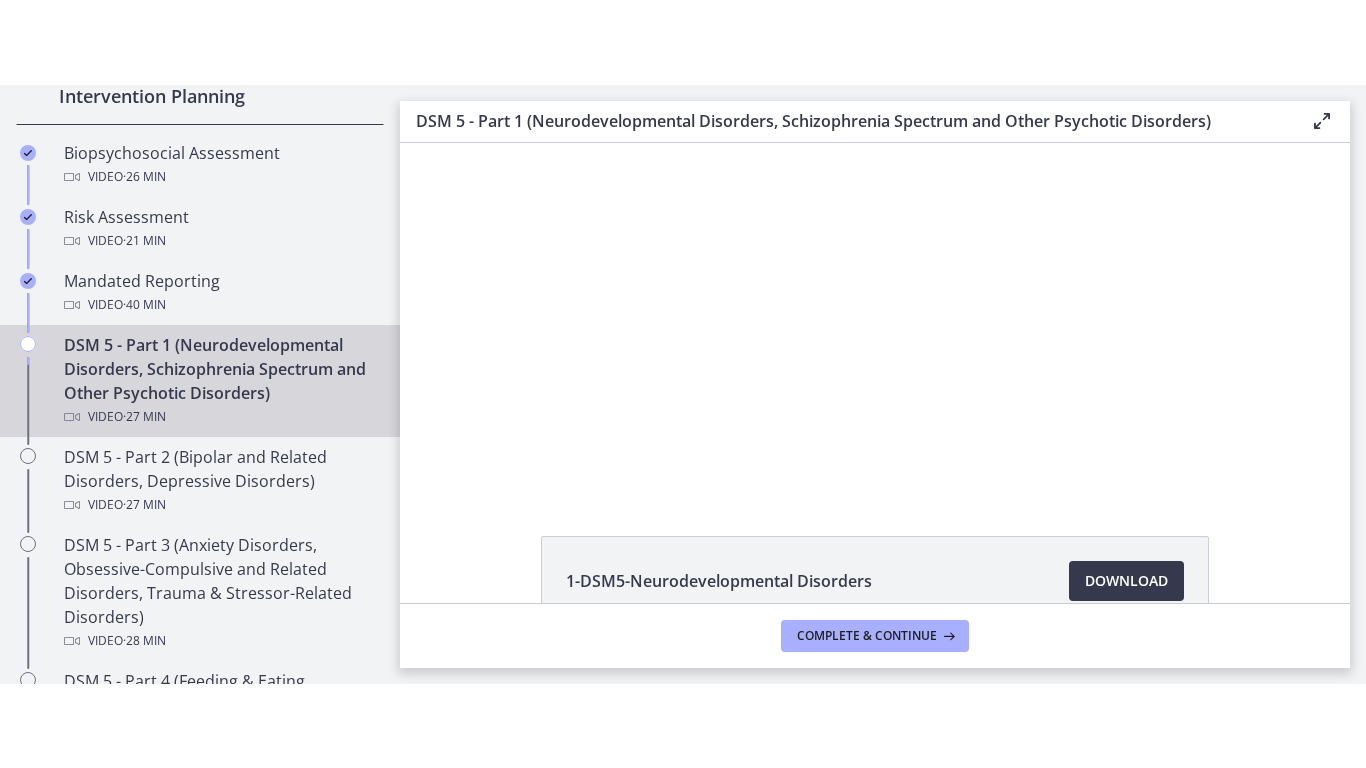 scroll, scrollTop: 0, scrollLeft: 0, axis: both 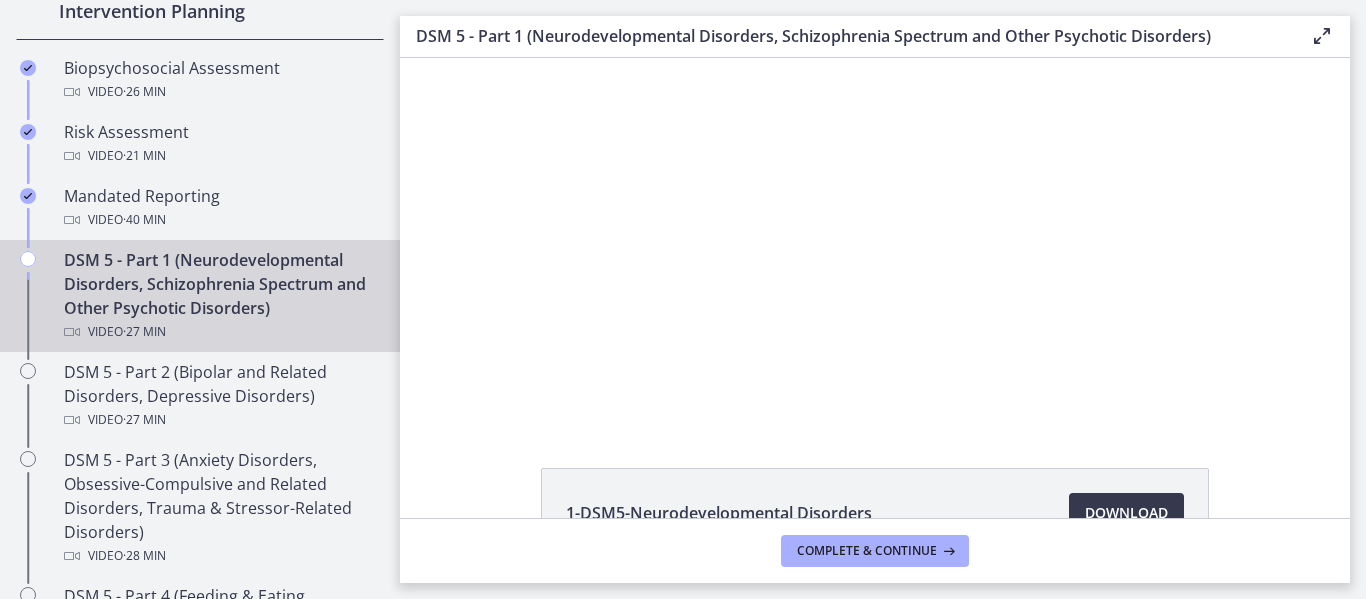 click on "Click for sound
@keyframes VOLUME_SMALL_WAVE_FLASH {
0% { opacity: 0; }
33% { opacity: 1; }
66% { opacity: 1; }
100% { opacity: 0; }
}
@keyframes VOLUME_LARGE_WAVE_FLASH {
0% { opacity: 0; }
33% { opacity: 1; }
66% { opacity: 1; }
100% { opacity: 0; }
}
.volume__small-wave {
animation: VOLUME_SMALL_WAVE_FLASH 2s infinite;
opacity: 0;
}
.volume__large-wave {
animation: VOLUME_LARGE_WAVE_FLASH 2s infinite .3s;
opacity: 0;
}
0:59" at bounding box center [875, 240] 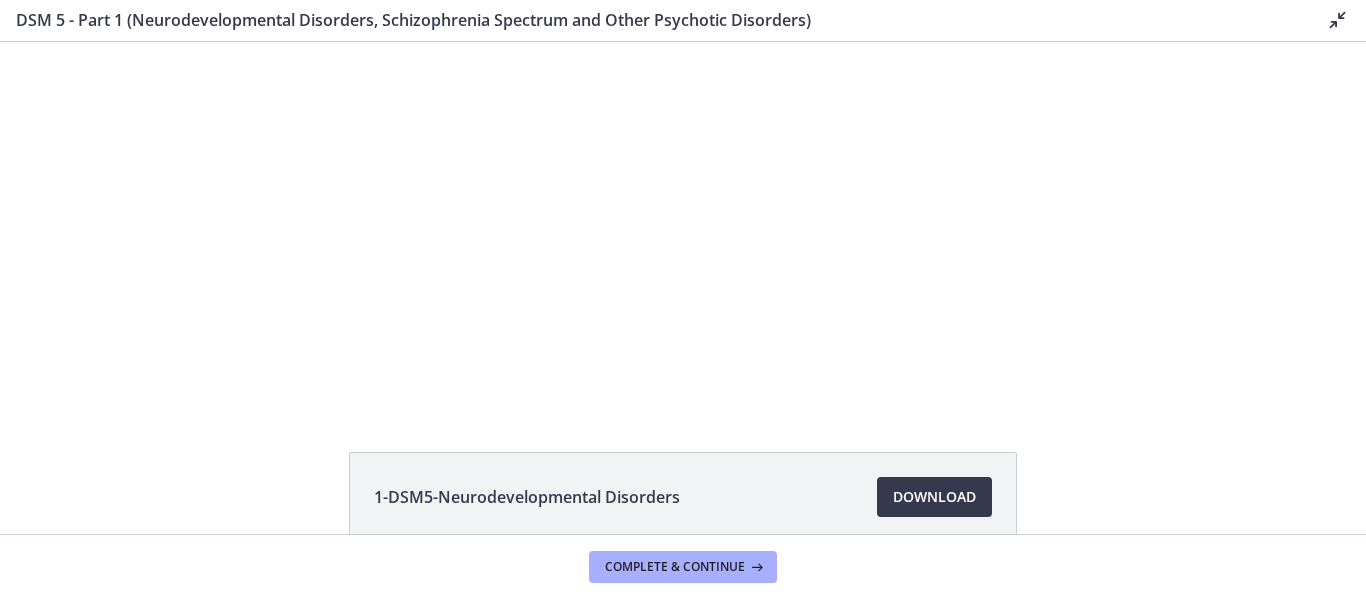 click at bounding box center (682, 224) 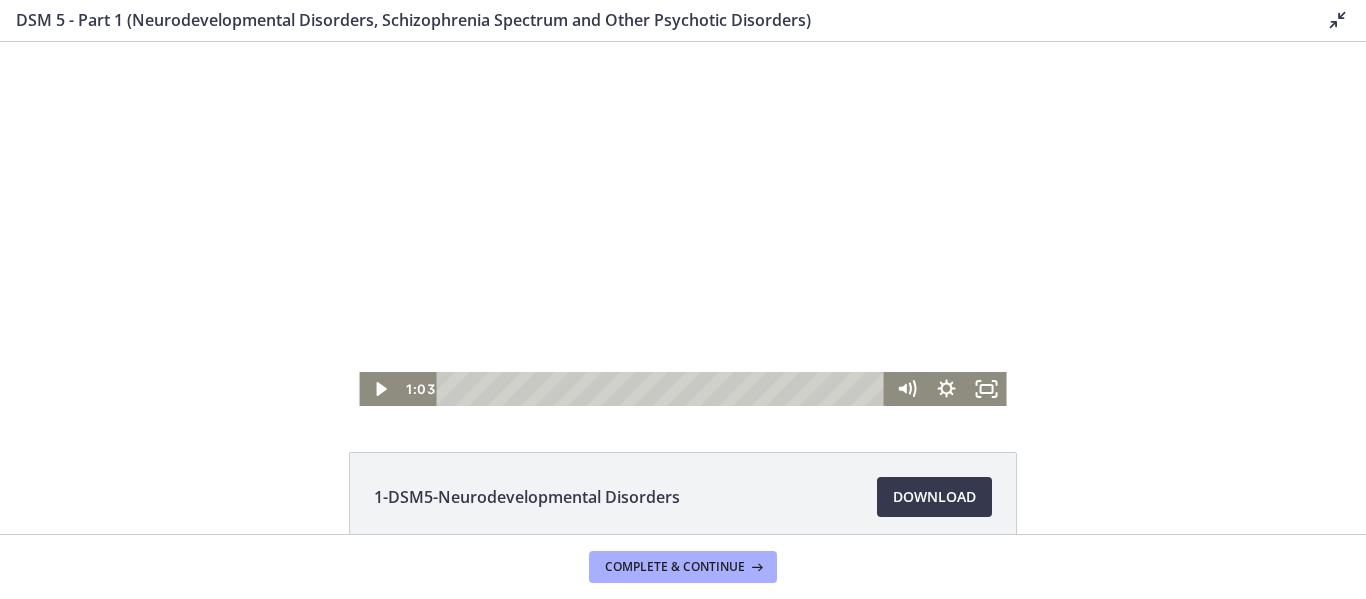 click 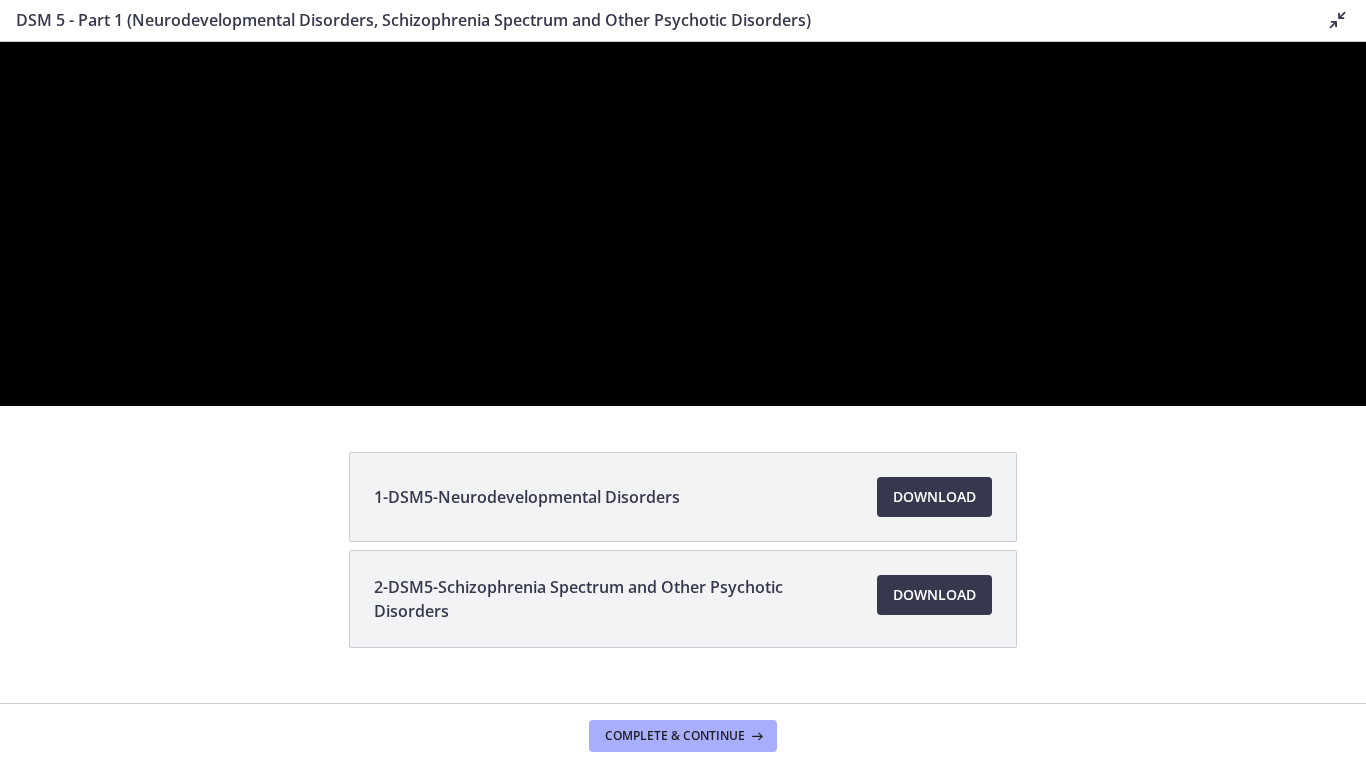 click at bounding box center [683, 224] 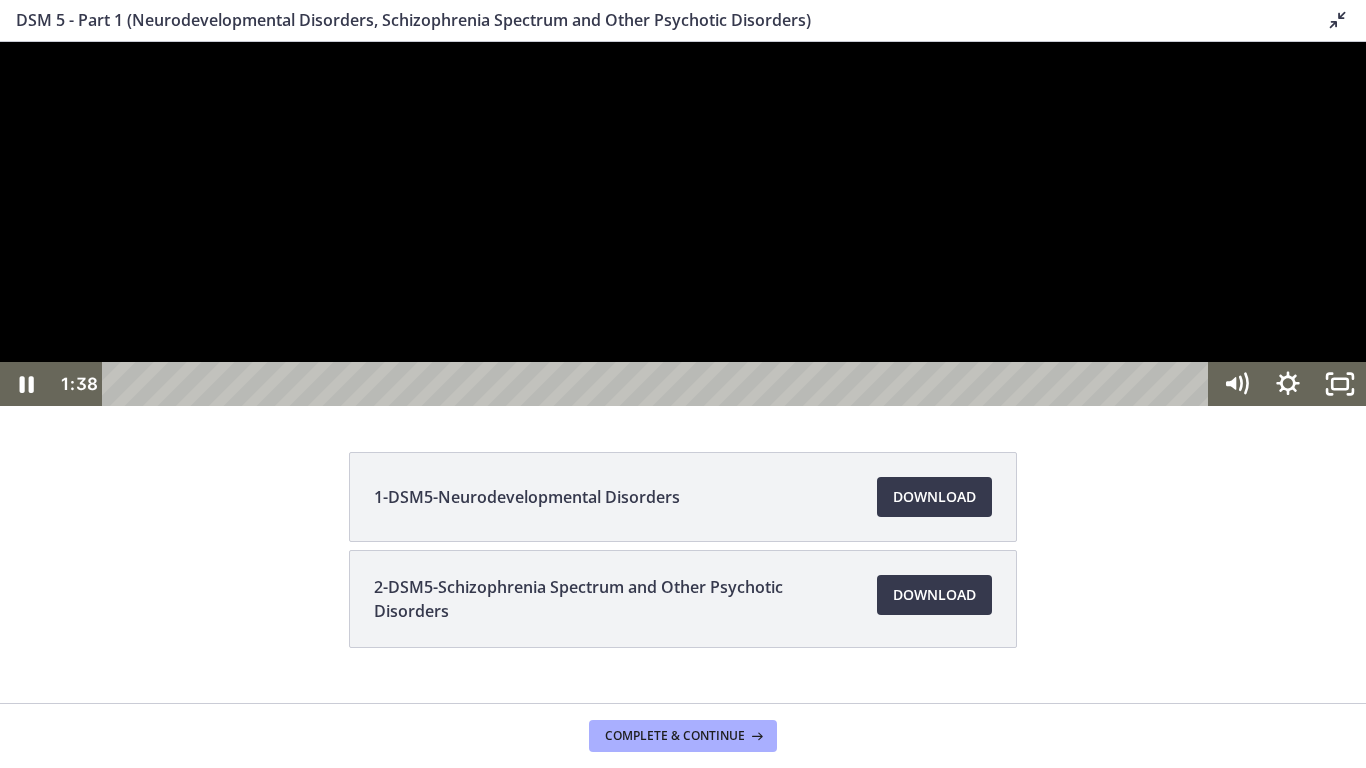 click 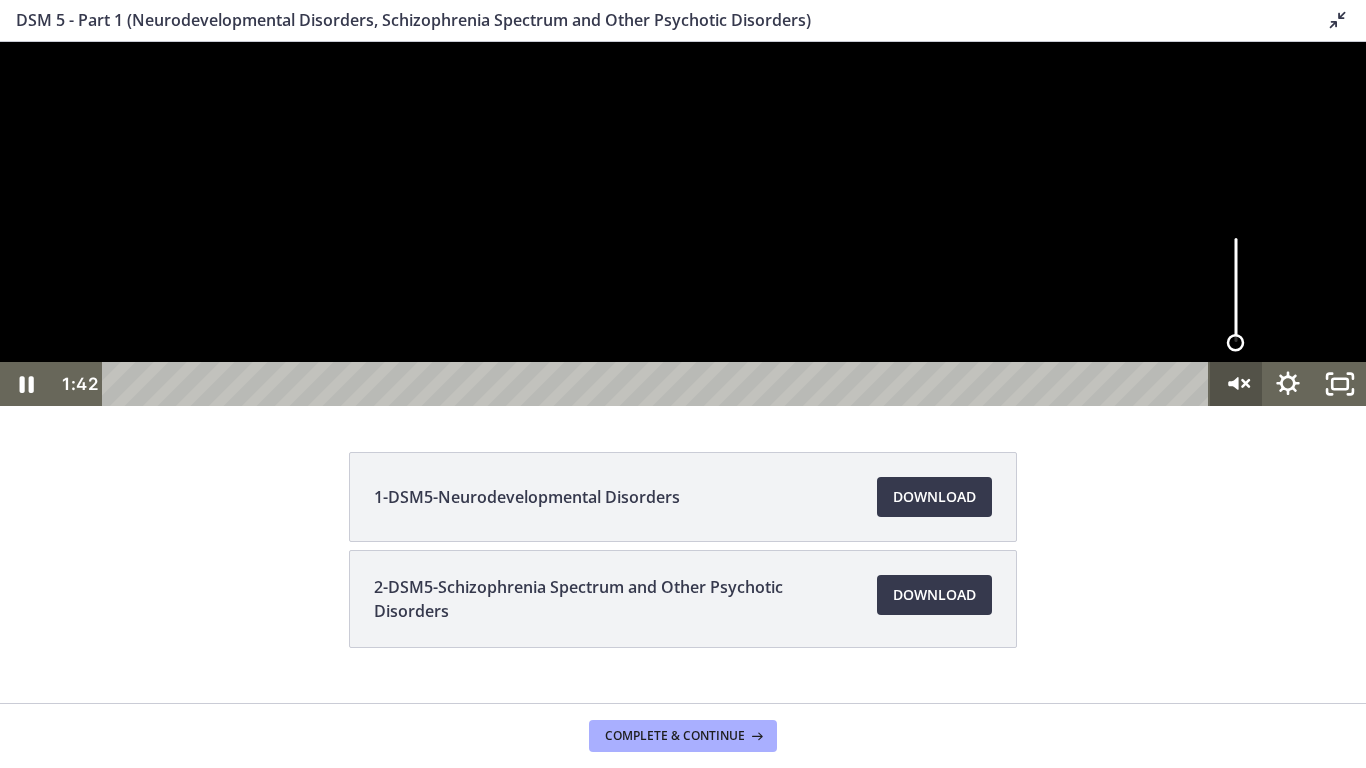 click 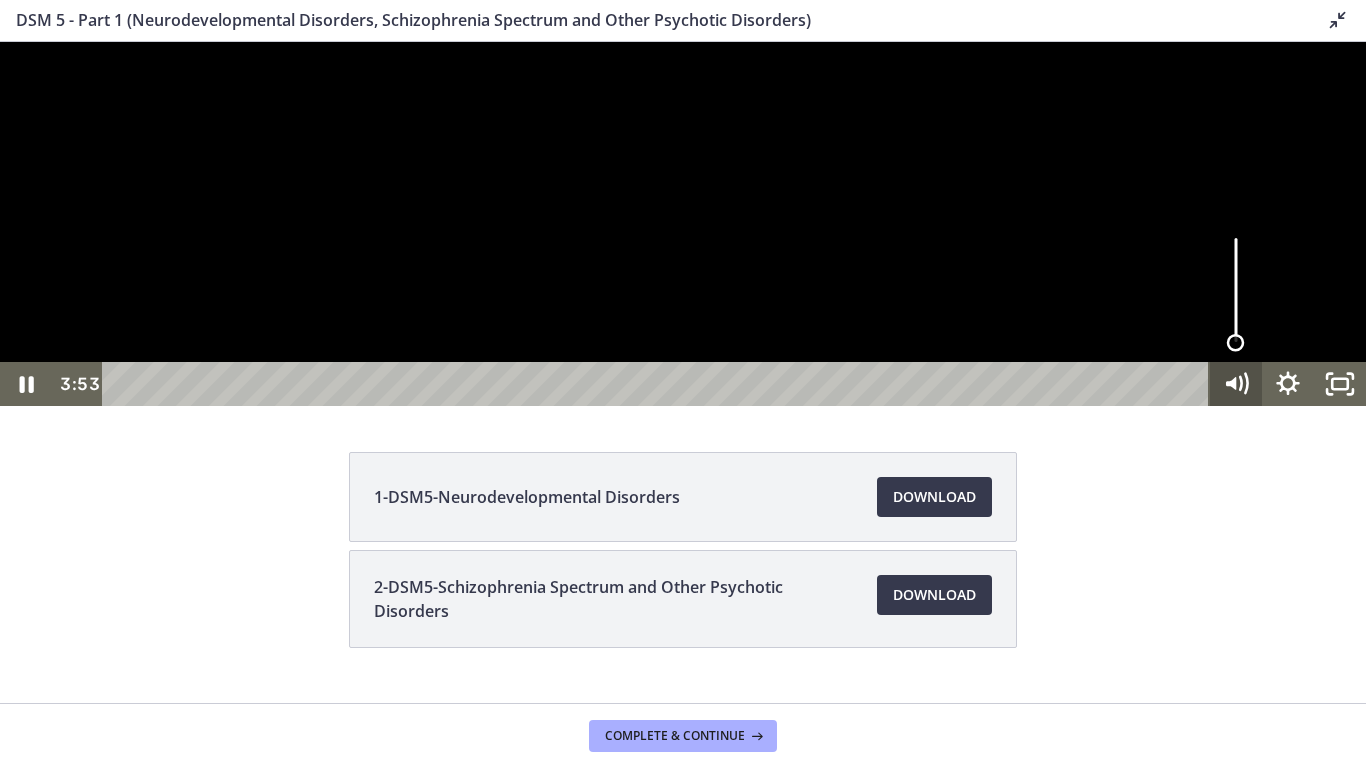 click 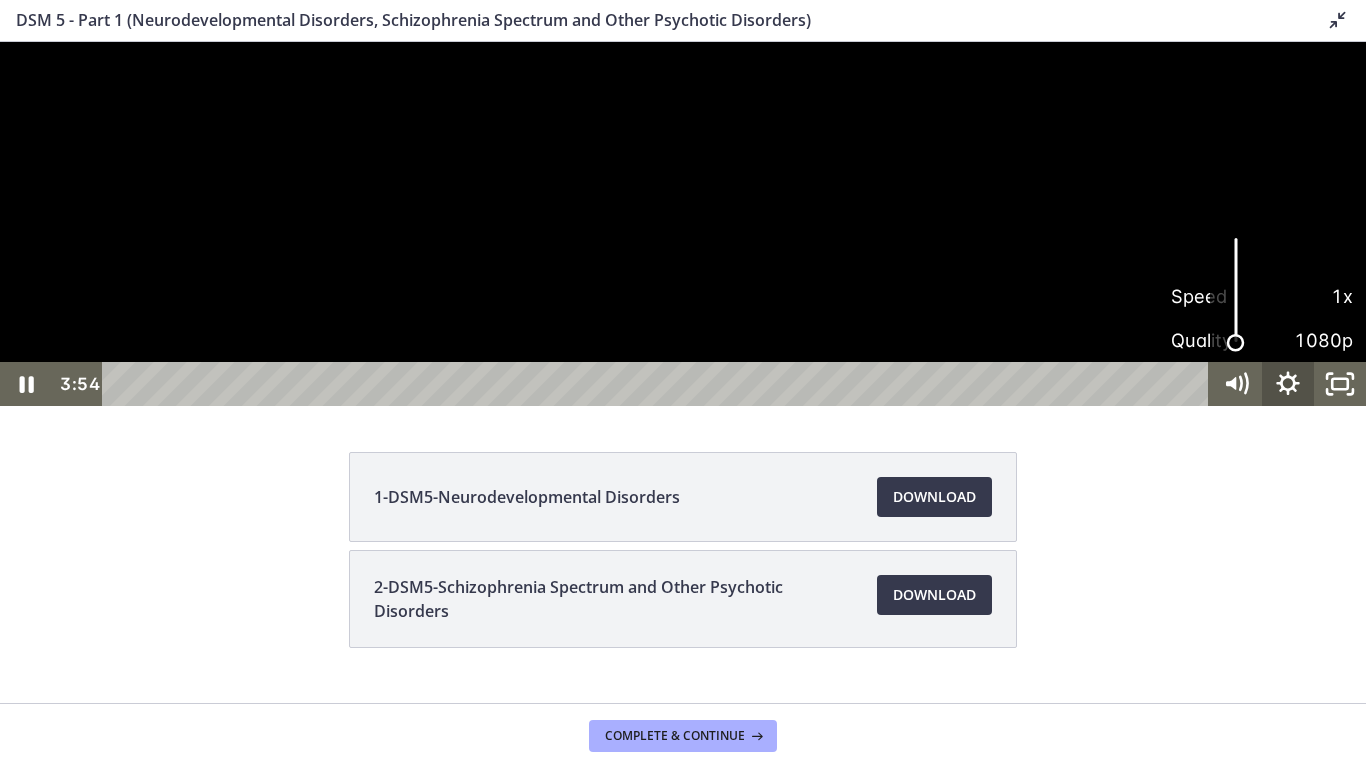 click on "1x" at bounding box center (1307, 296) 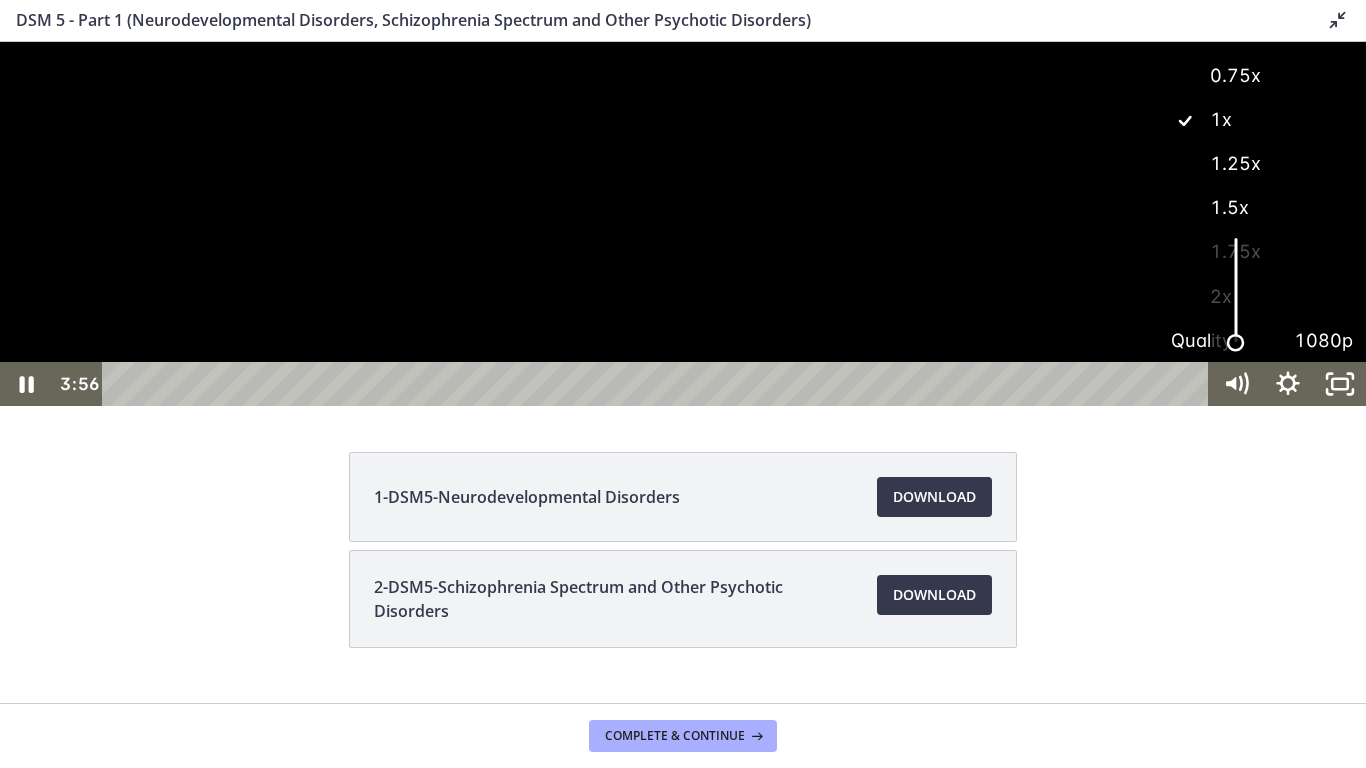 click on "1.5x" at bounding box center (1262, 208) 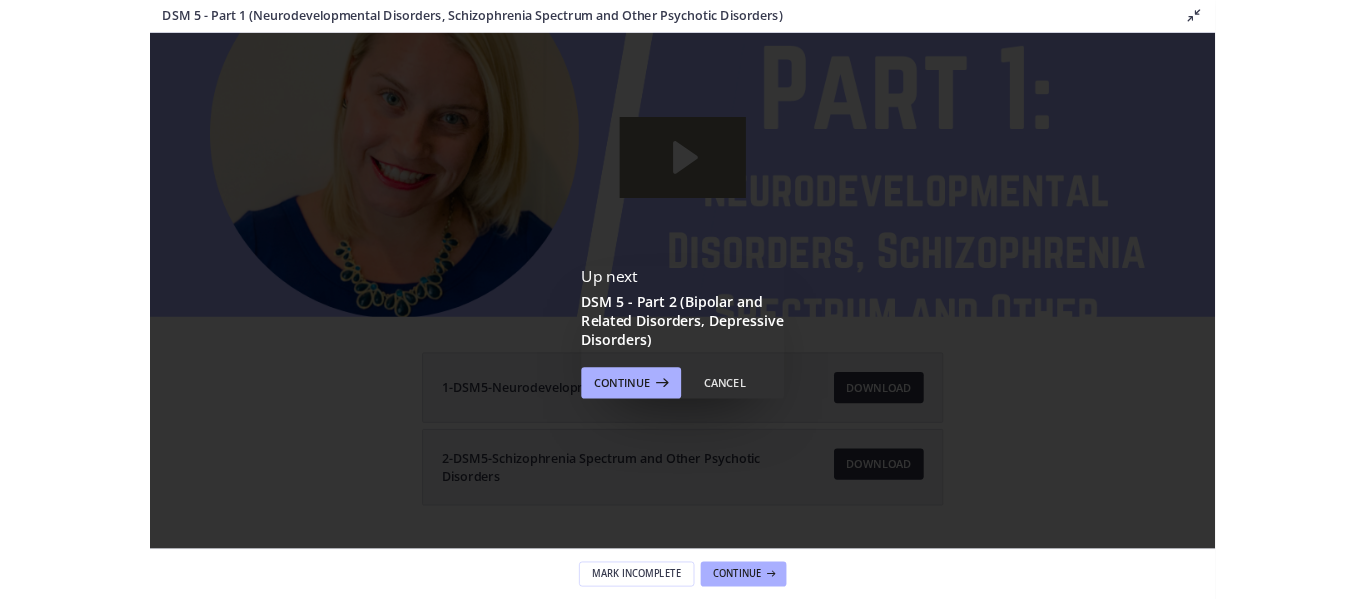 scroll, scrollTop: 0, scrollLeft: 0, axis: both 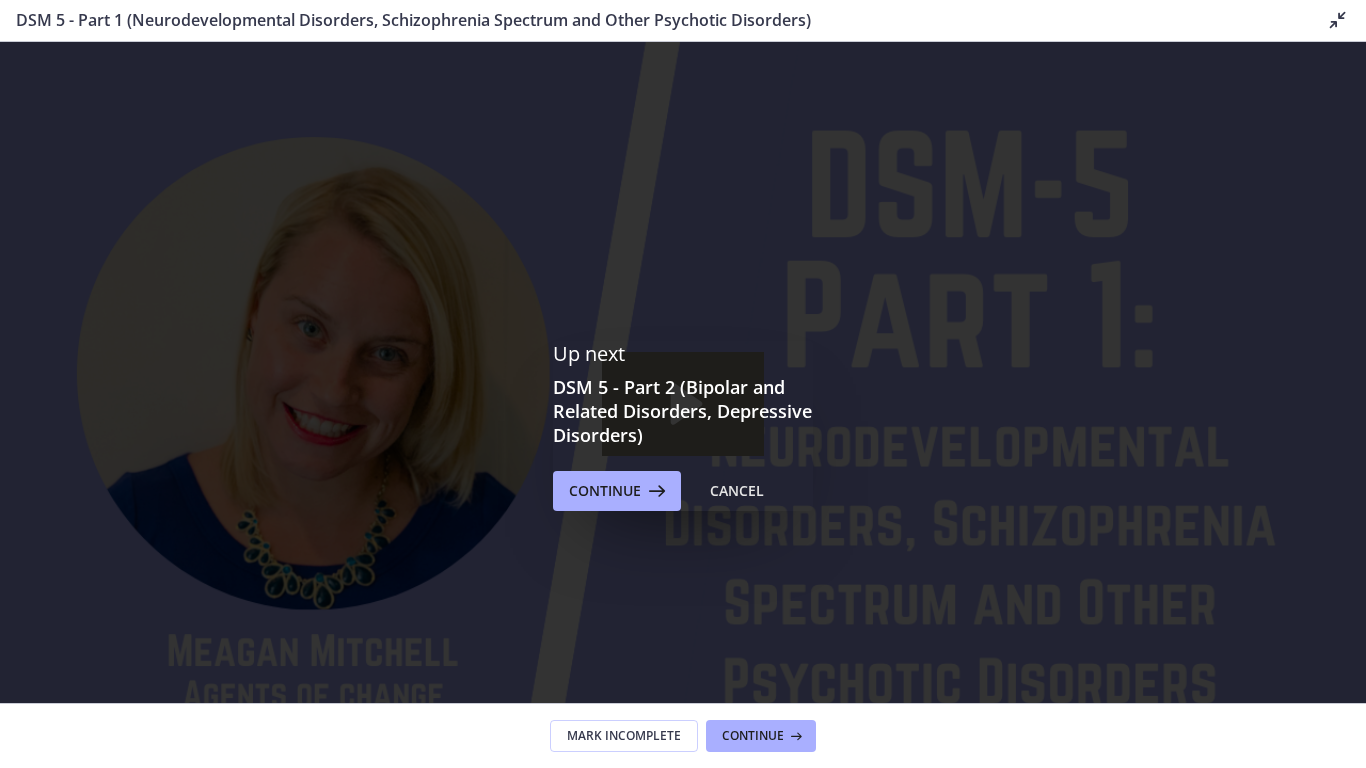 click 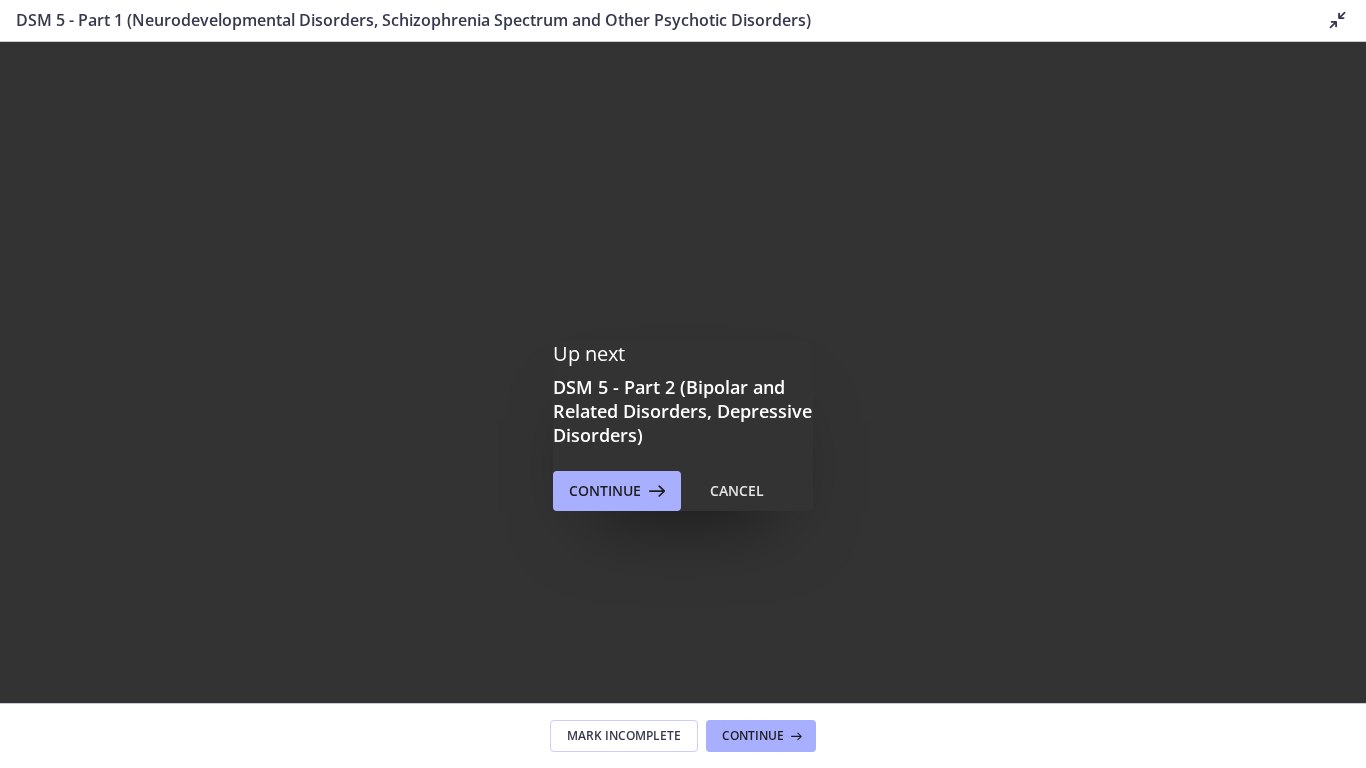 click on "Click for sound
@keyframes VOLUME_SMALL_WAVE_FLASH {
0% { opacity: 0; }
33% { opacity: 1; }
66% { opacity: 1; }
100% { opacity: 0; }
}
@keyframes VOLUME_LARGE_WAVE_FLASH {
0% { opacity: 0; }
33% { opacity: 1; }
66% { opacity: 1; }
100% { opacity: 0; }
}
.volume__small-wave {
animation: VOLUME_SMALL_WAVE_FLASH 2s infinite;
opacity: 0;
}
.volume__large-wave {
animation: VOLUME_LARGE_WAVE_FLASH 2s infinite .3s;
opacity: 0;
}
[TIME] 4:44" at bounding box center (683, 426) 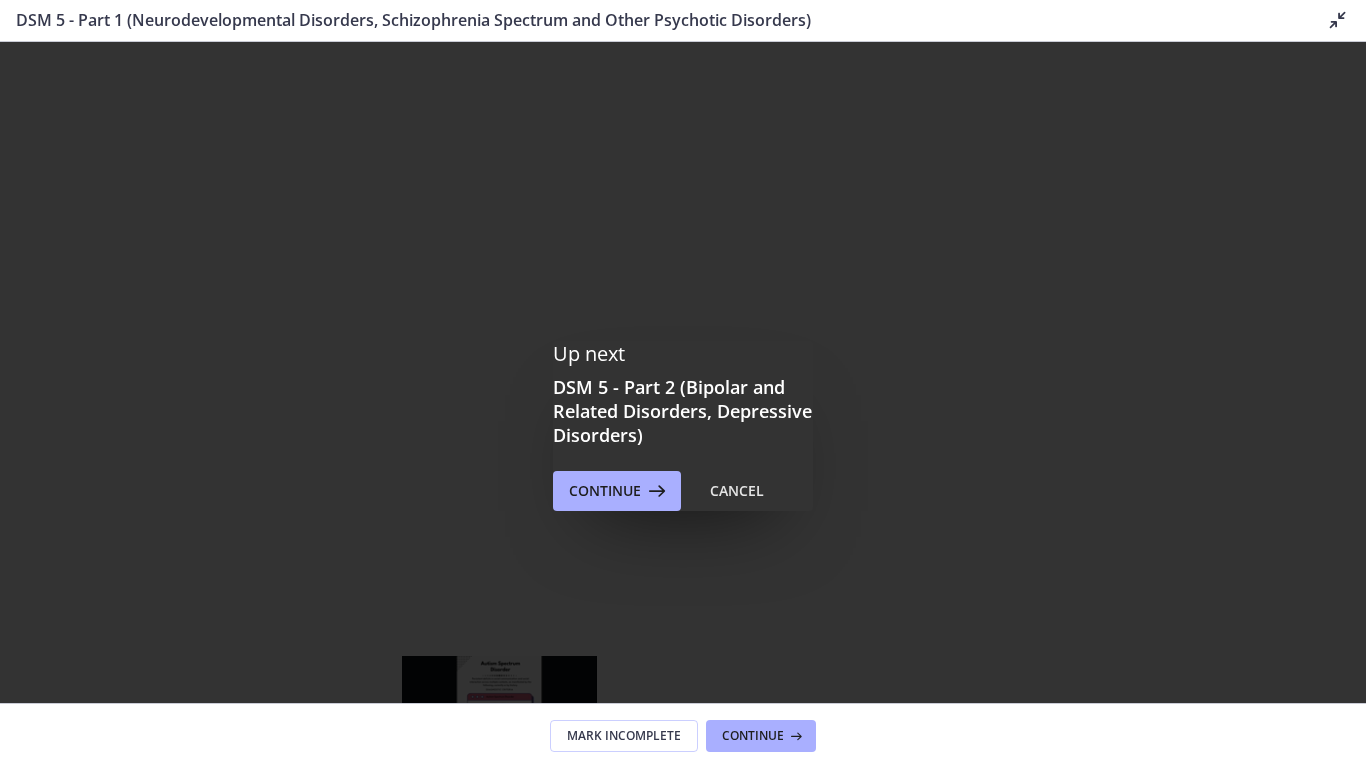 drag, startPoint x: 456, startPoint y: 789, endPoint x: 501, endPoint y: 784, distance: 45.276924 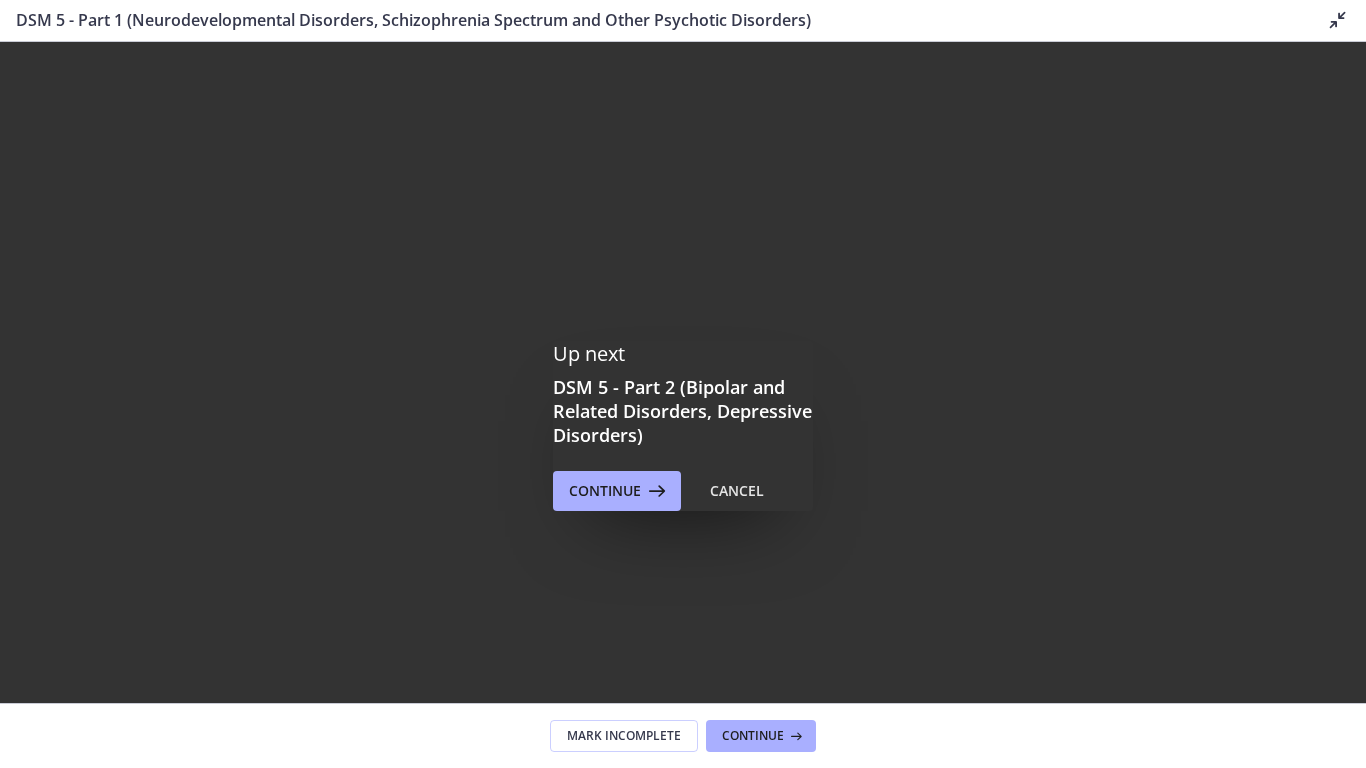 click 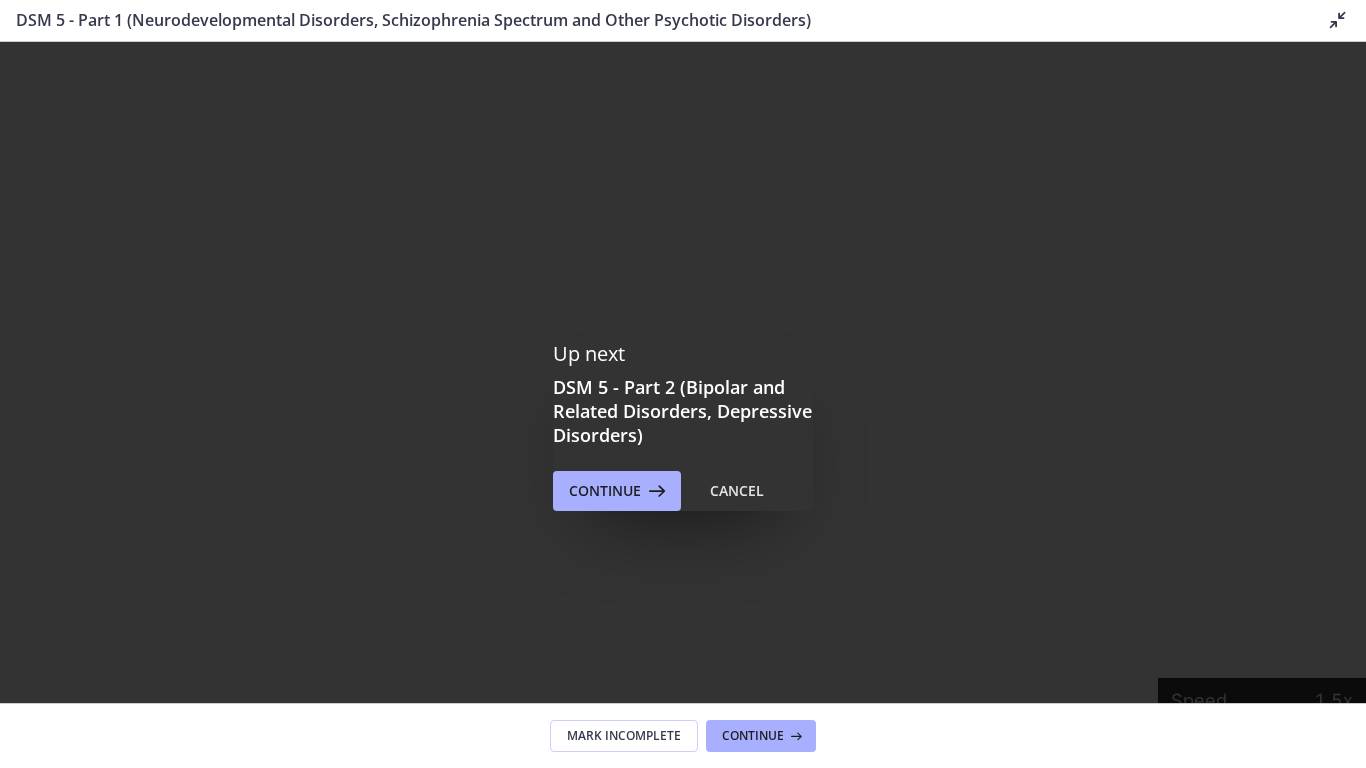 click on "Speed" at bounding box center (1216, 700) 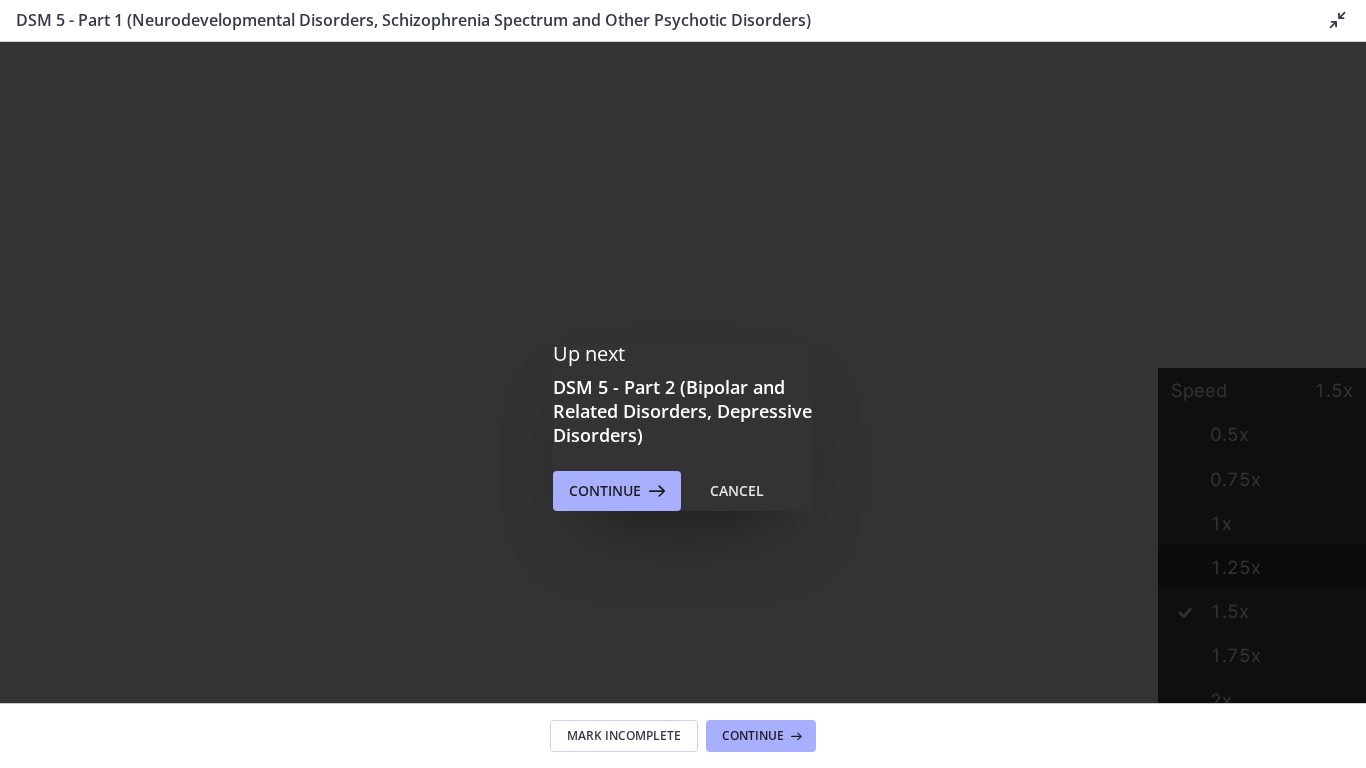 click on "1.25x" at bounding box center (1262, 568) 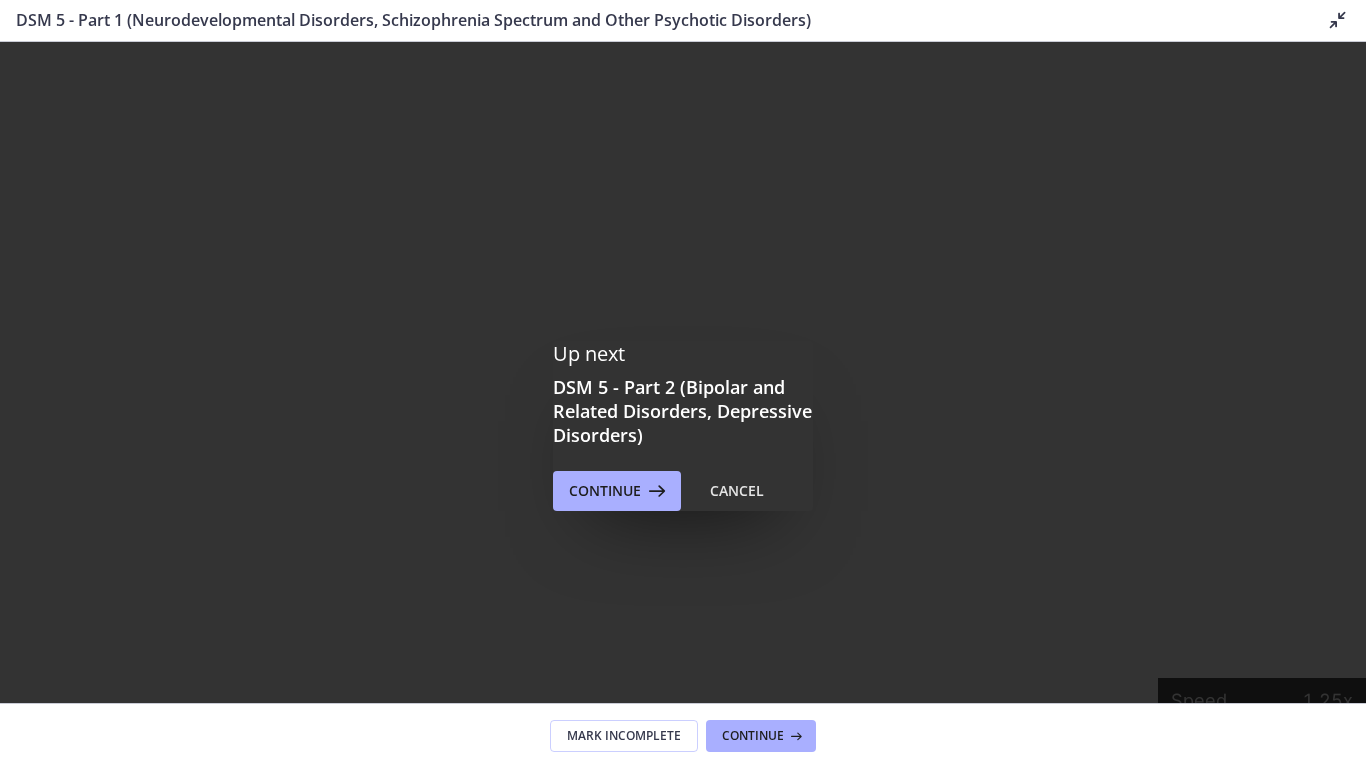 click at bounding box center [683, 426] 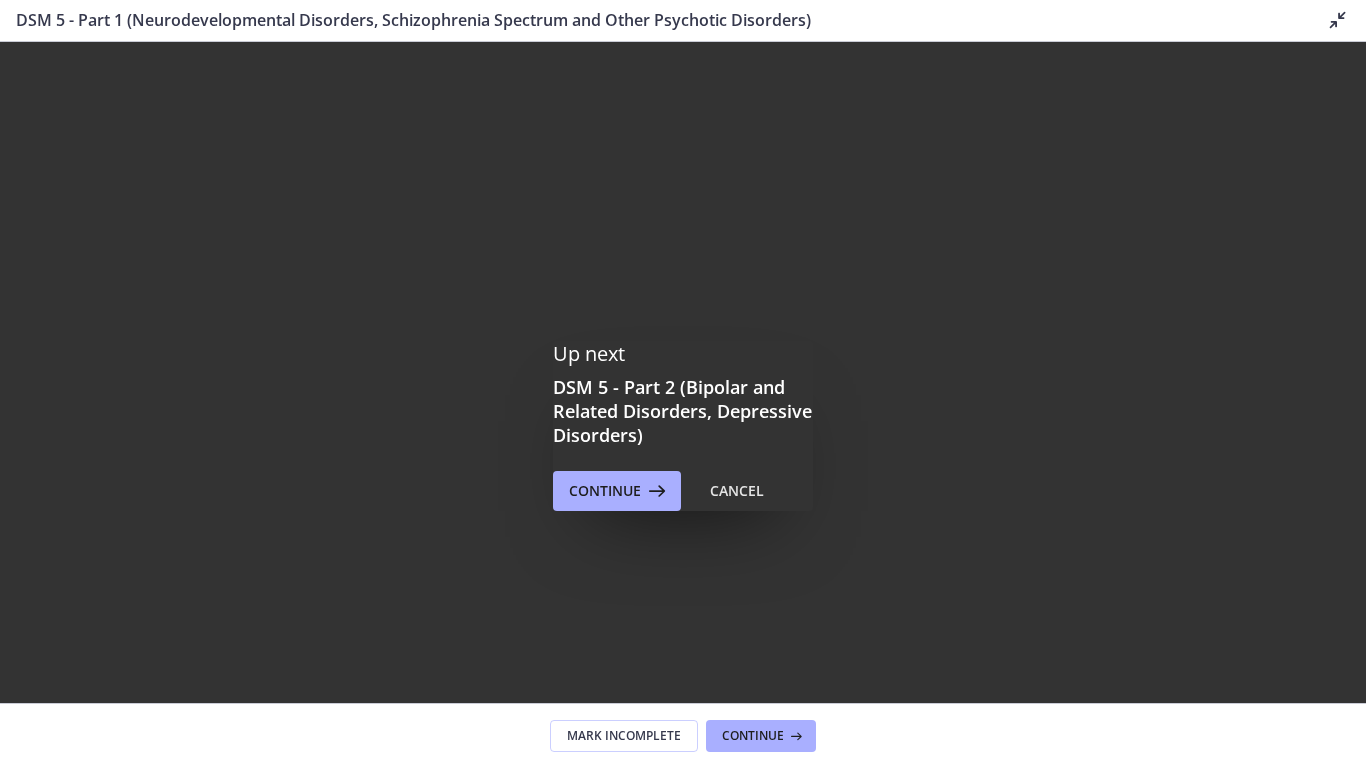 click at bounding box center (683, 426) 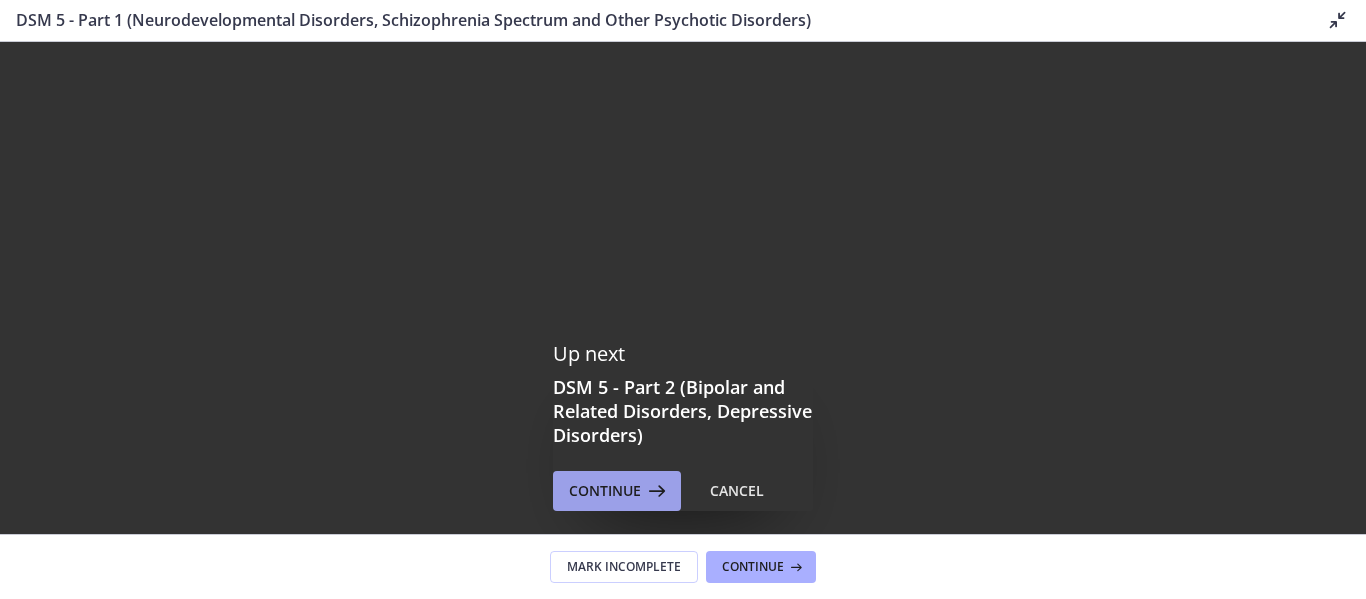 click at bounding box center [655, 491] 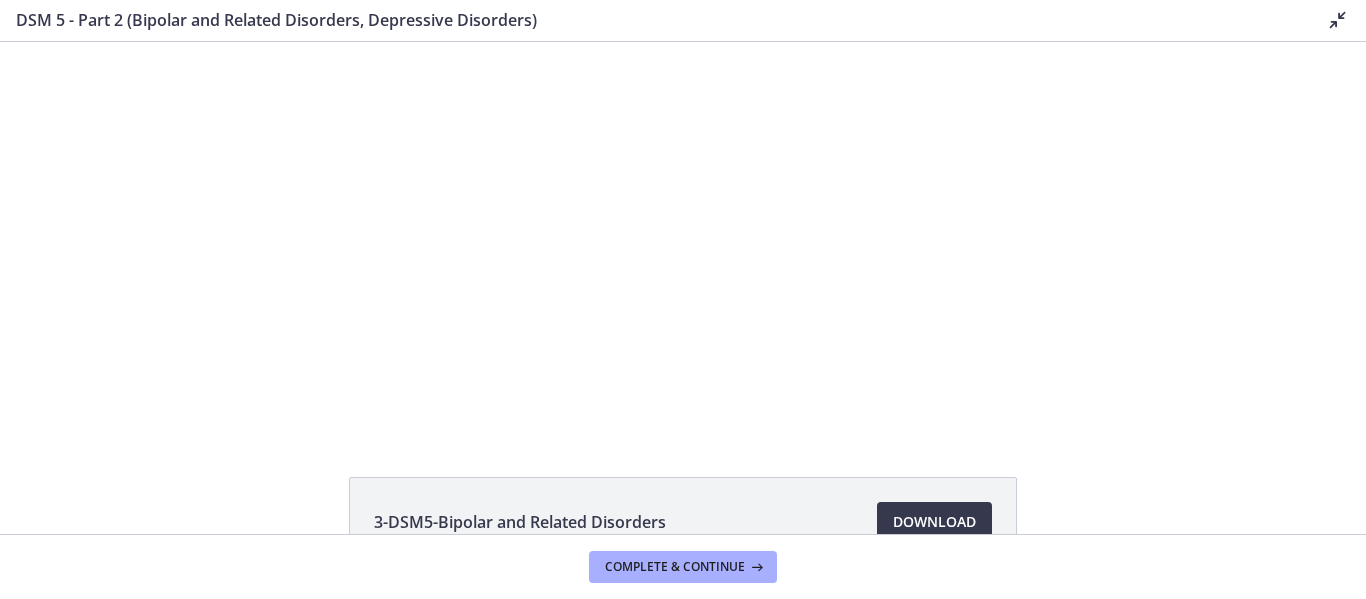 scroll, scrollTop: 0, scrollLeft: 0, axis: both 